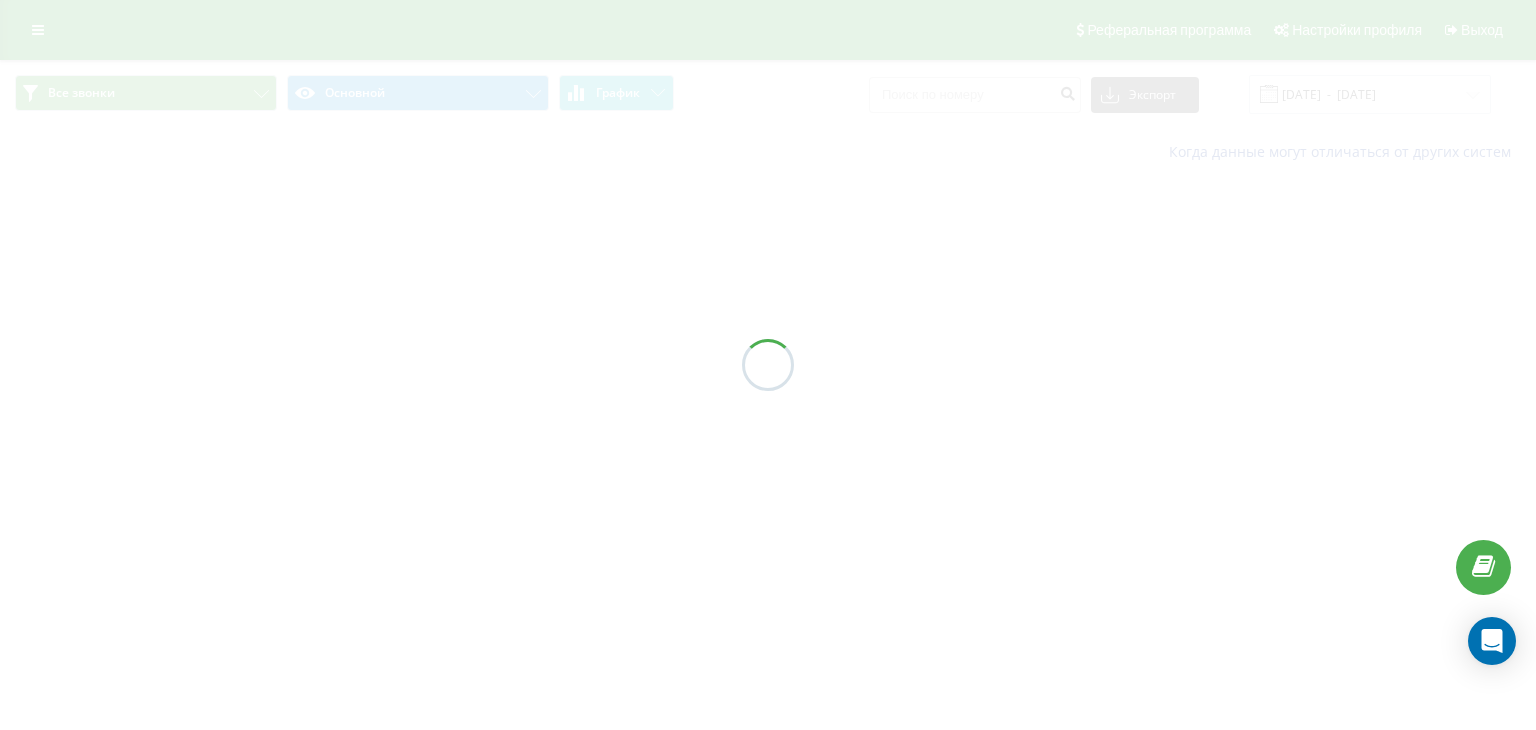 scroll, scrollTop: 0, scrollLeft: 0, axis: both 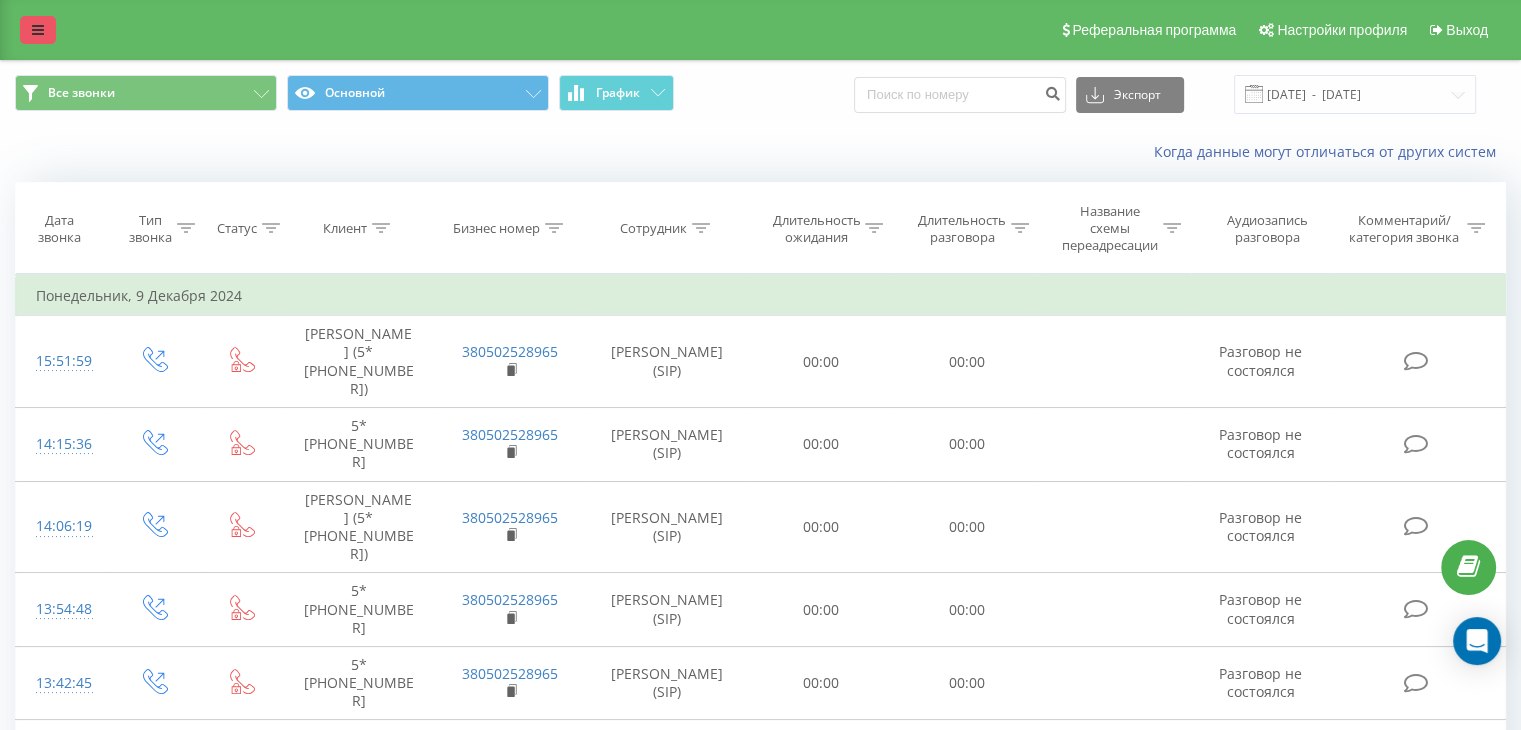 click at bounding box center (38, 30) 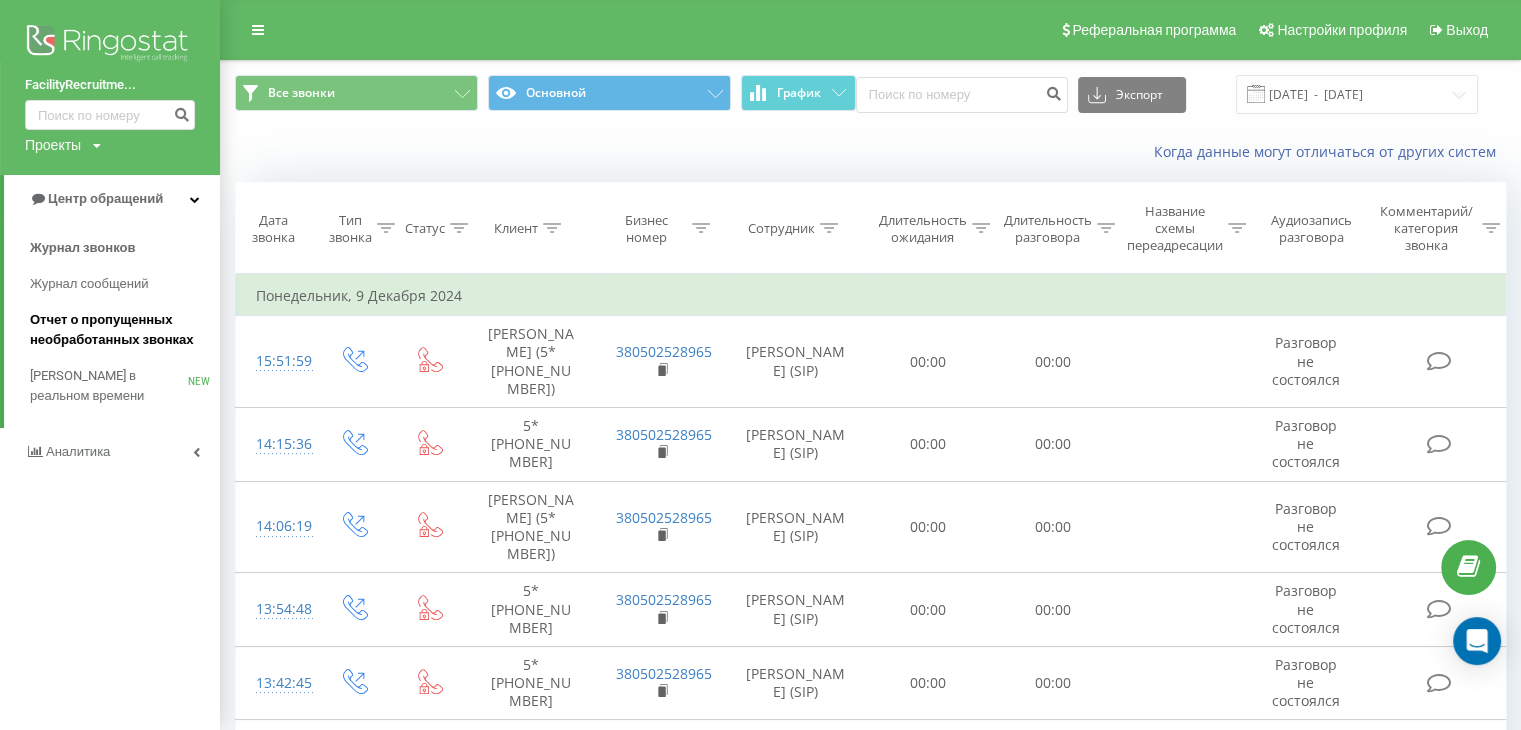 click on "Отчет о пропущенных необработанных звонках" at bounding box center (120, 330) 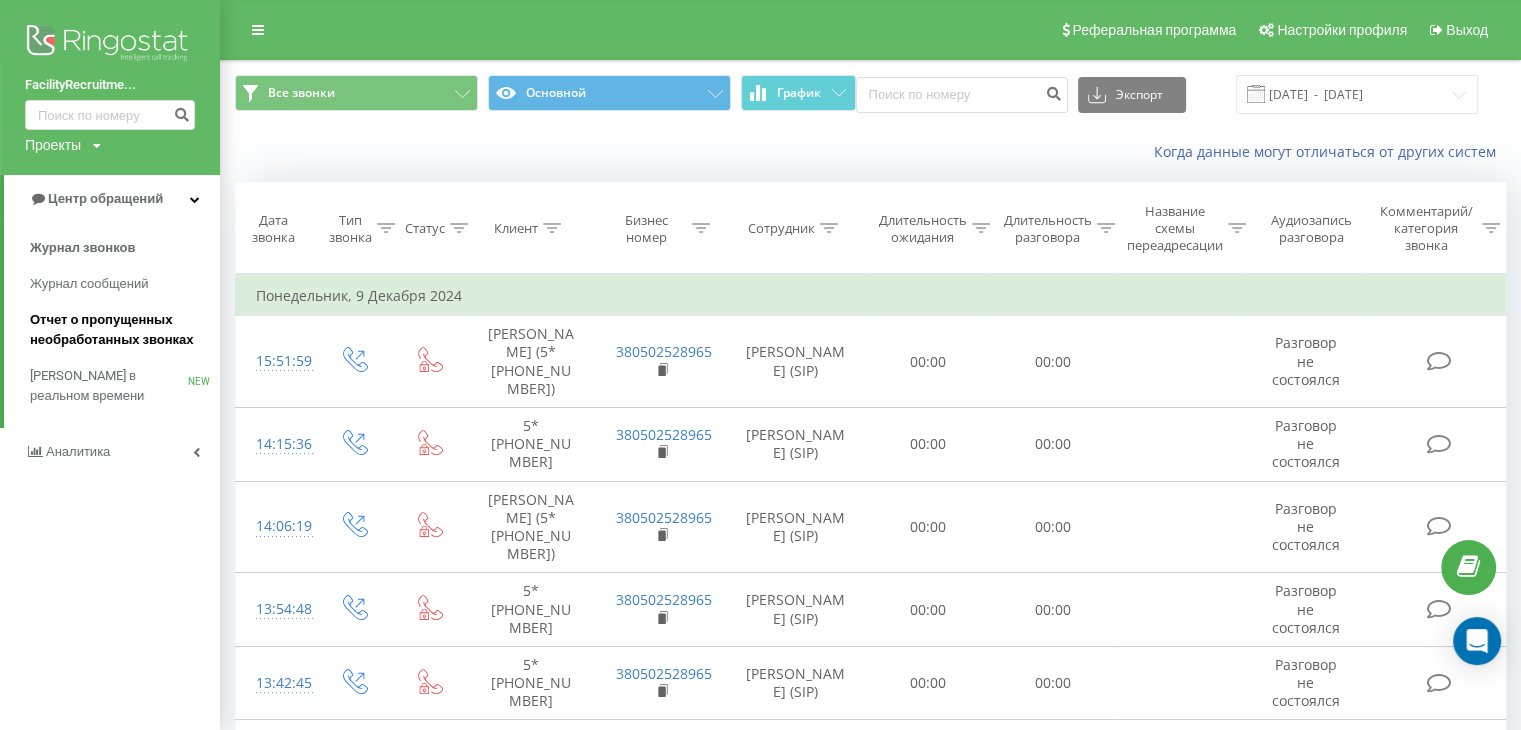 click on "Отчет о пропущенных необработанных звонках" at bounding box center (120, 330) 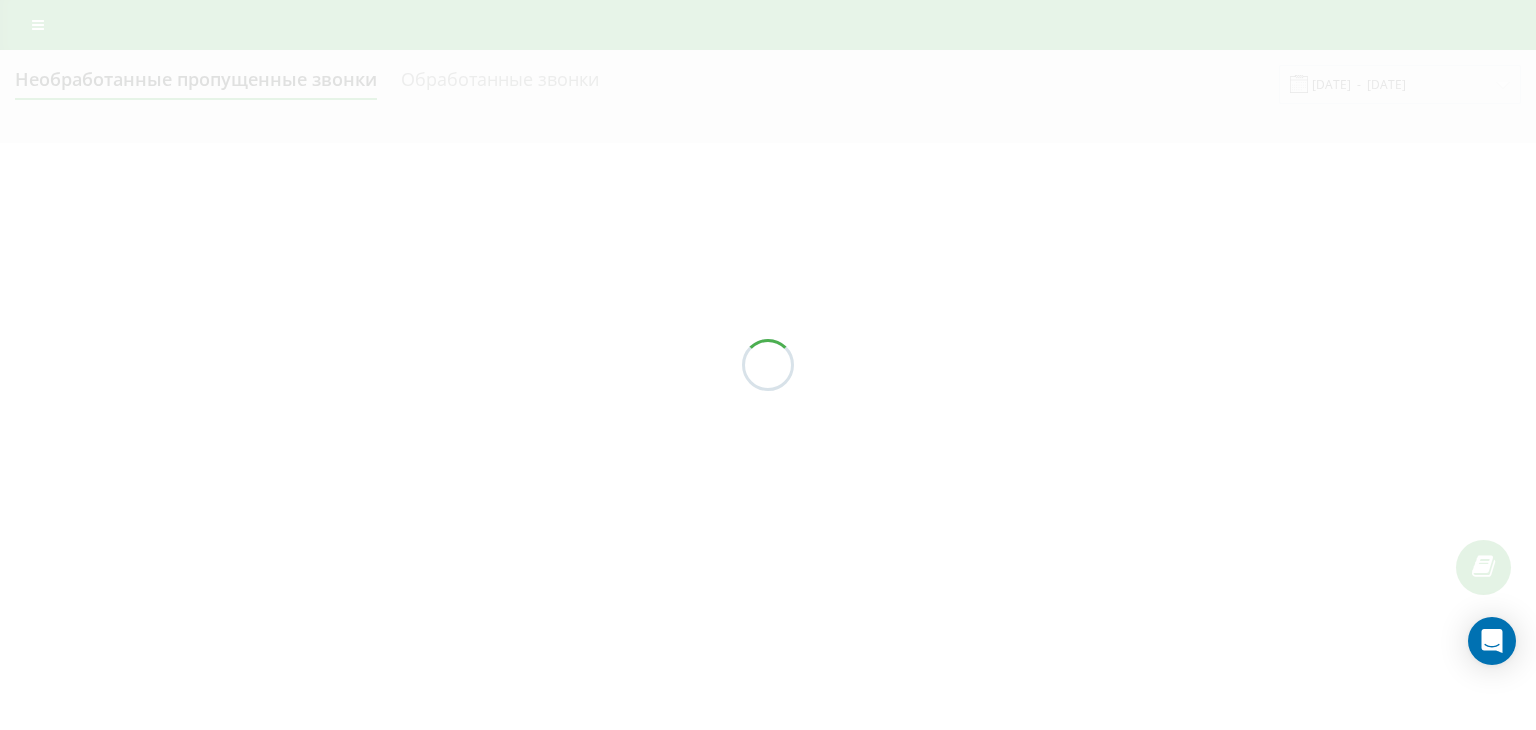 scroll, scrollTop: 0, scrollLeft: 0, axis: both 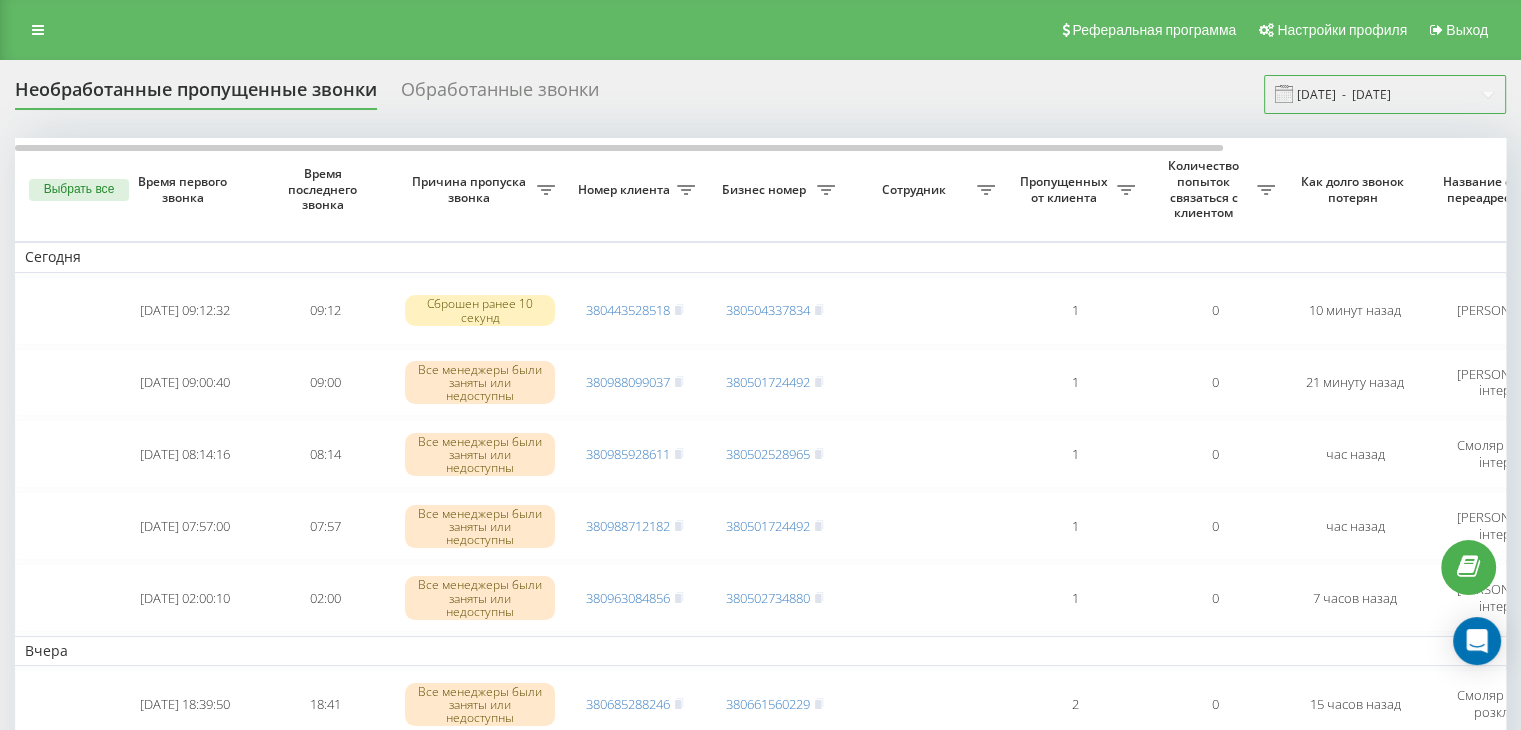 click on "21.06.2025  -  21.07.2025" at bounding box center (1385, 94) 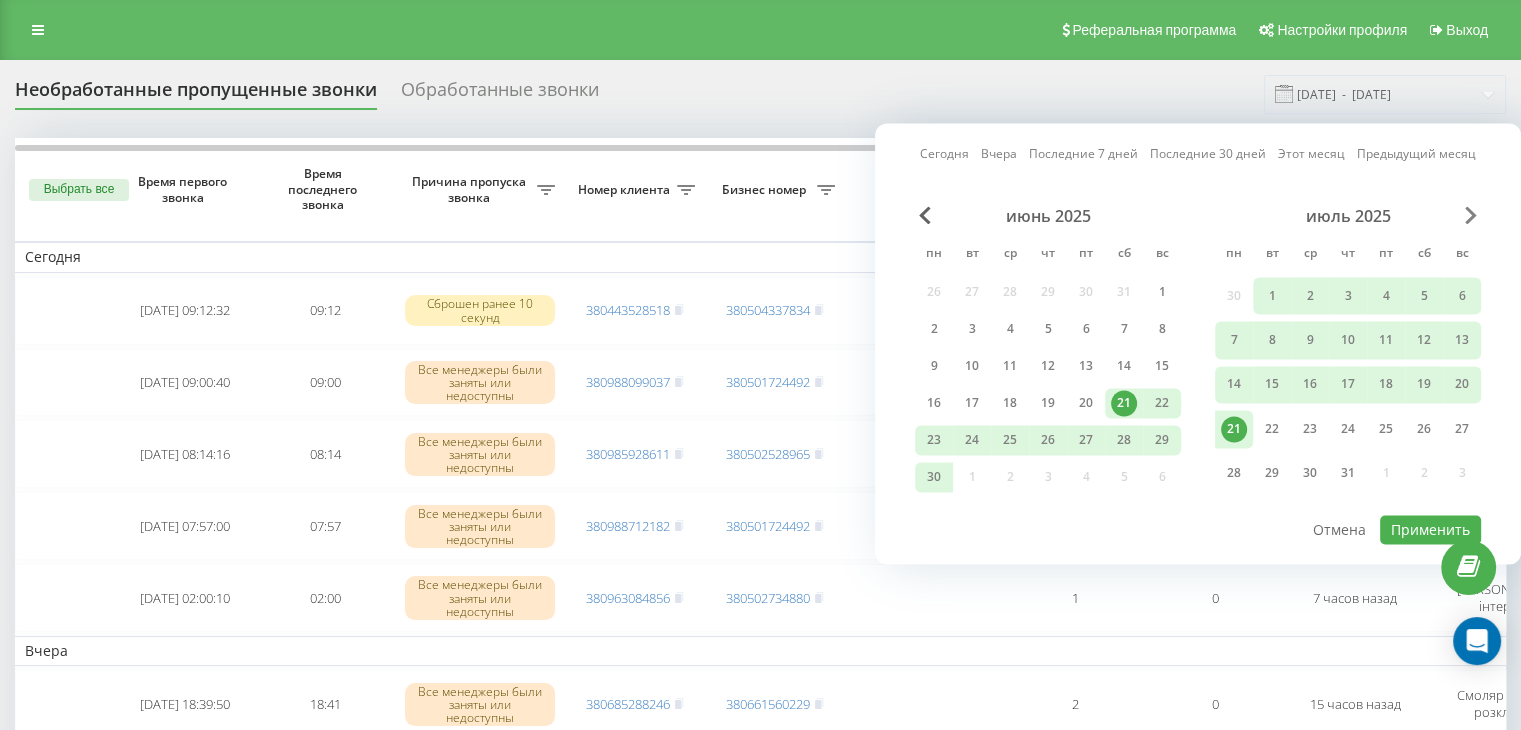 click at bounding box center [1471, 215] 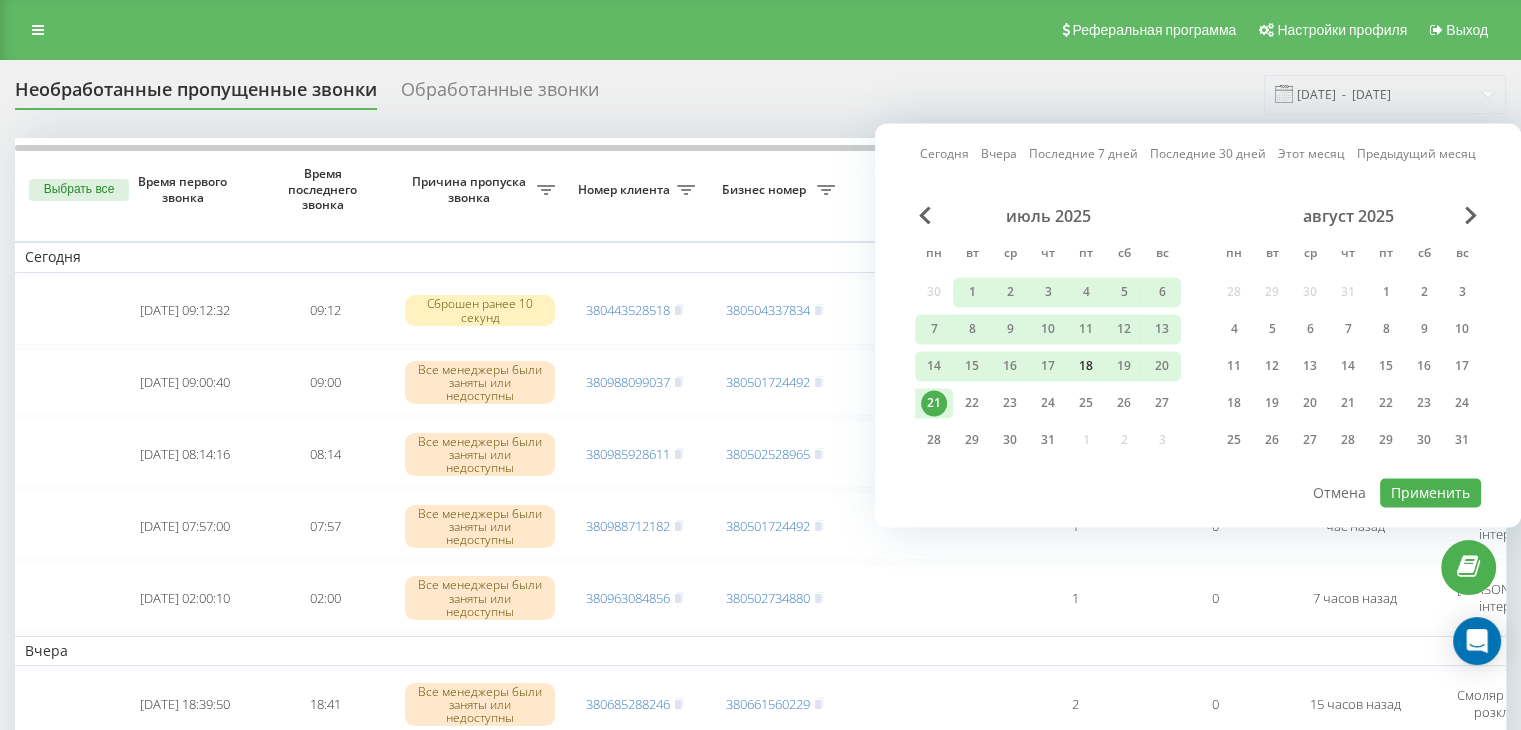 click on "18" at bounding box center [1086, 366] 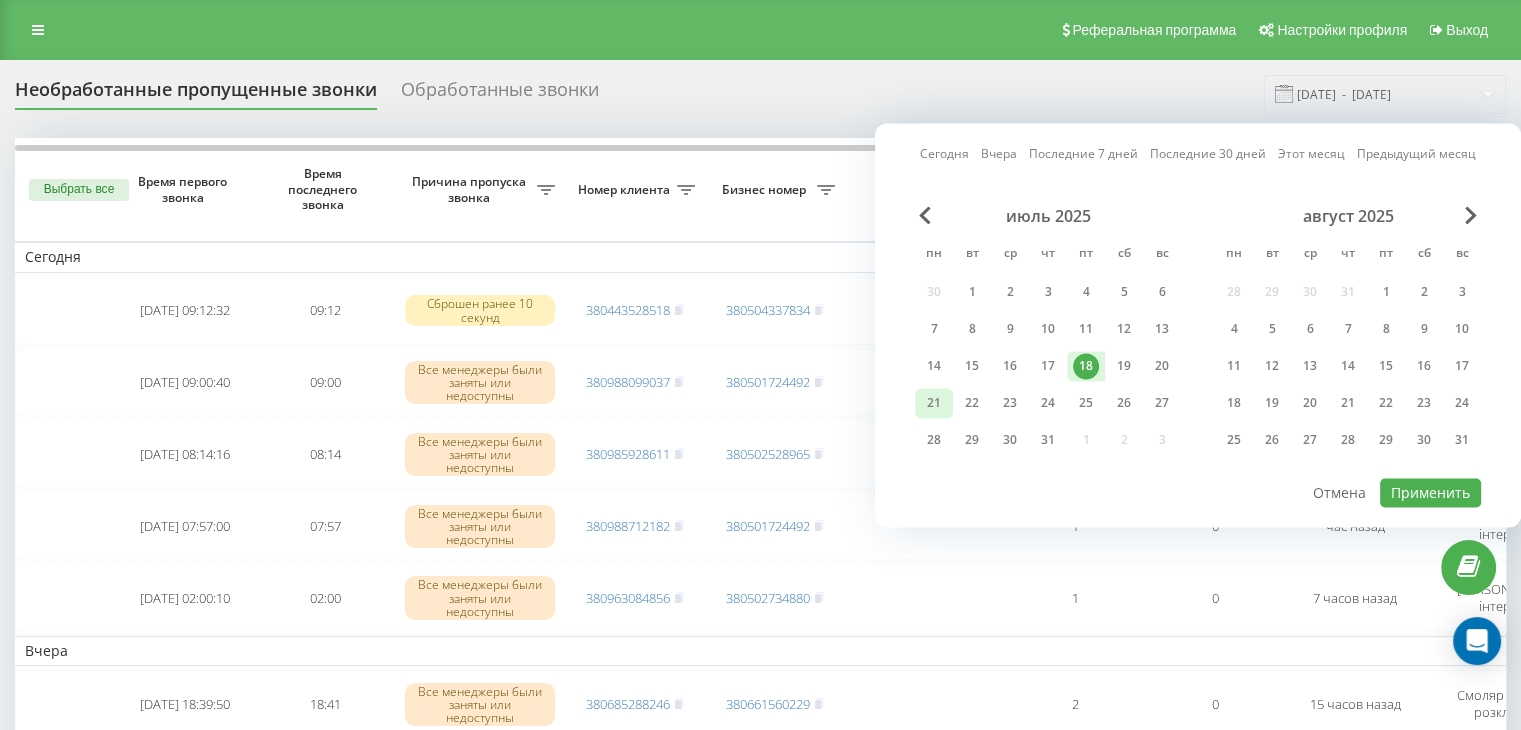 click on "21" at bounding box center [934, 403] 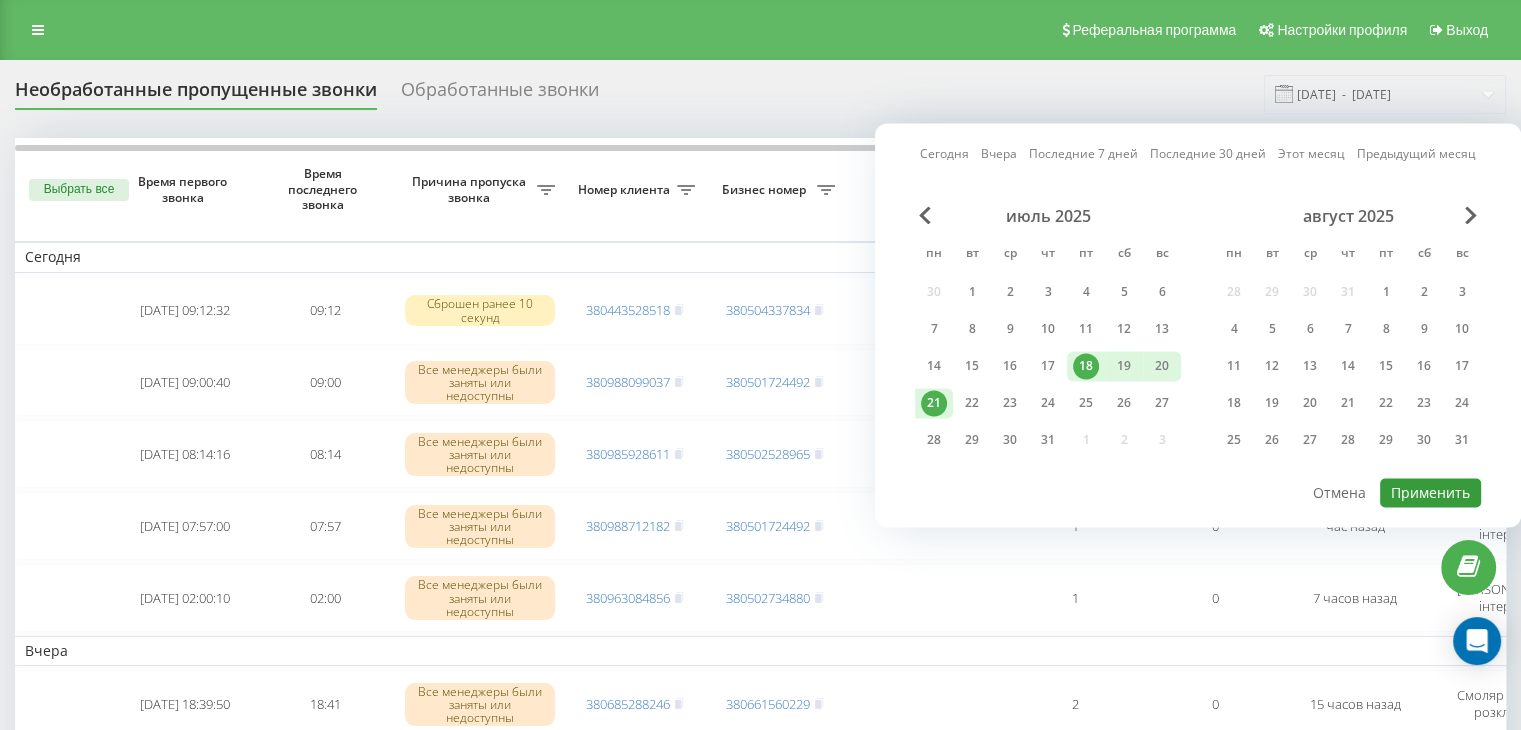 click on "Применить" at bounding box center (1430, 492) 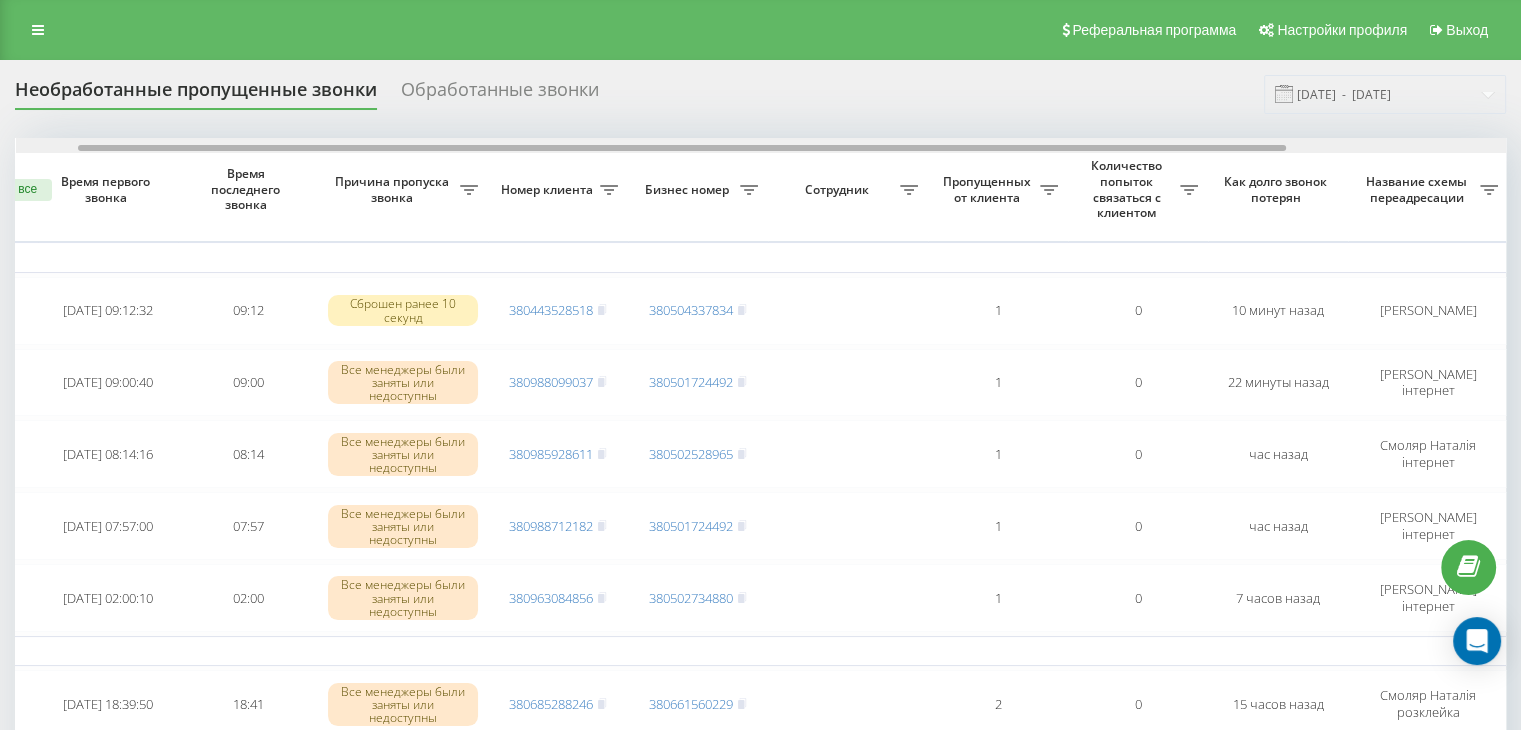 drag, startPoint x: 862, startPoint y: 148, endPoint x: 926, endPoint y: 148, distance: 64 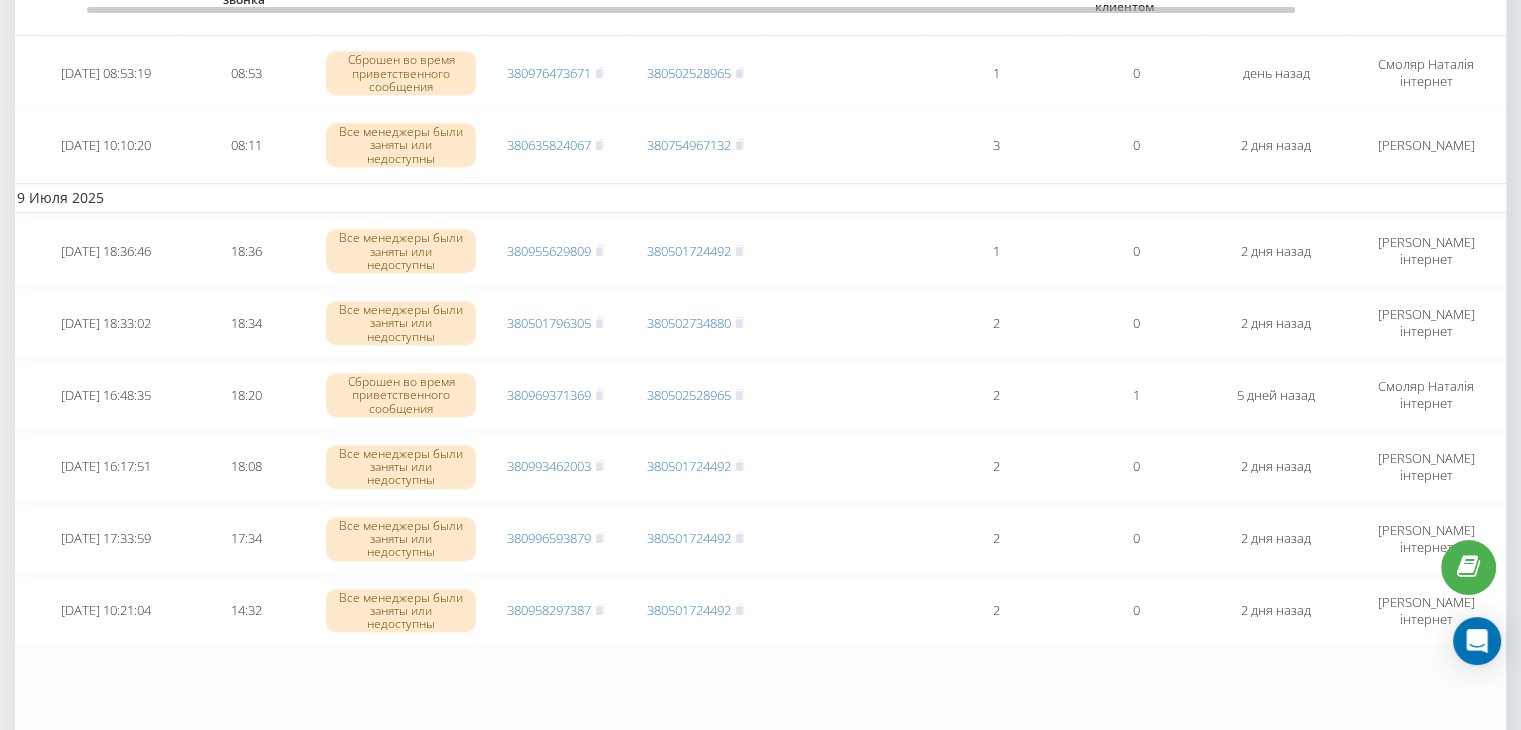 scroll, scrollTop: 1500, scrollLeft: 0, axis: vertical 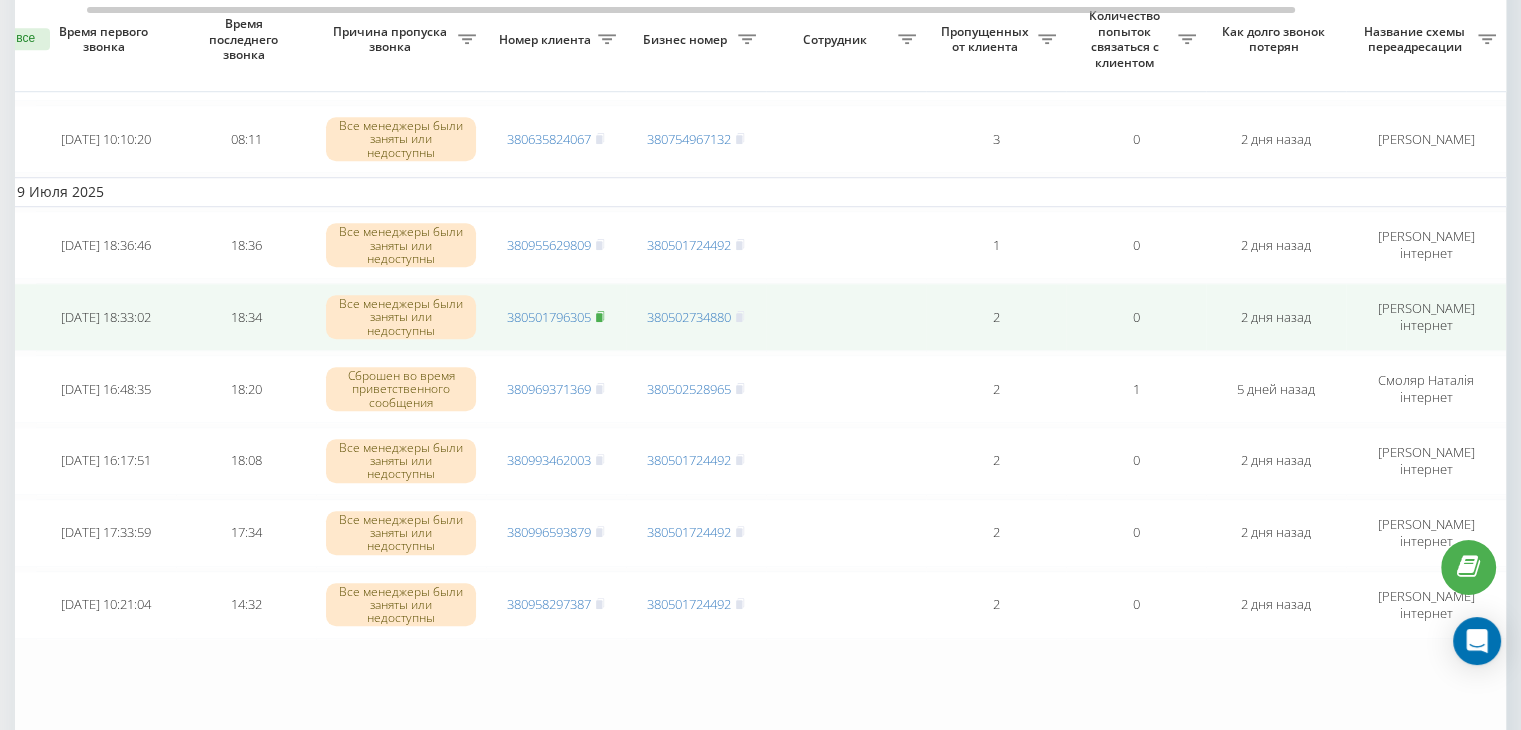 click 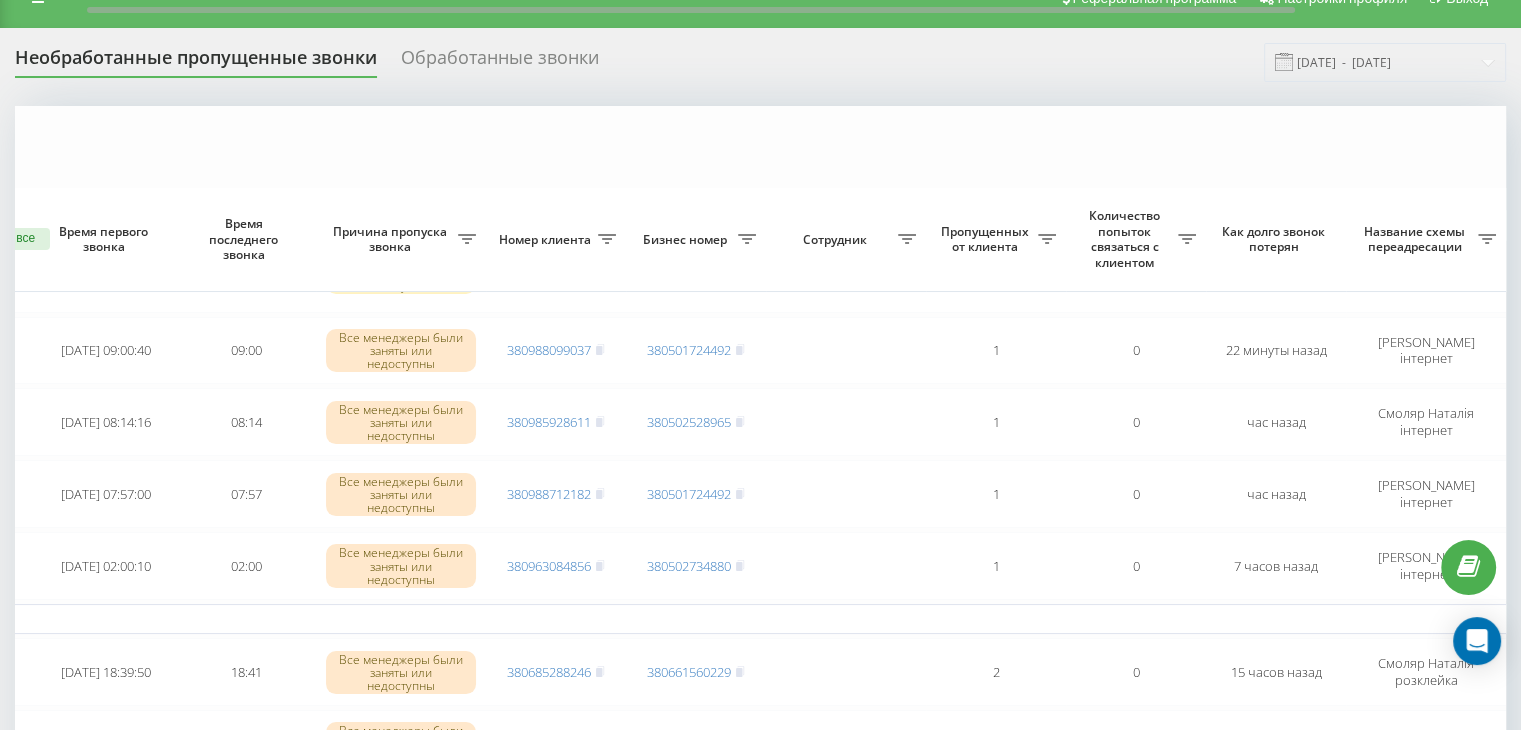 scroll, scrollTop: 0, scrollLeft: 0, axis: both 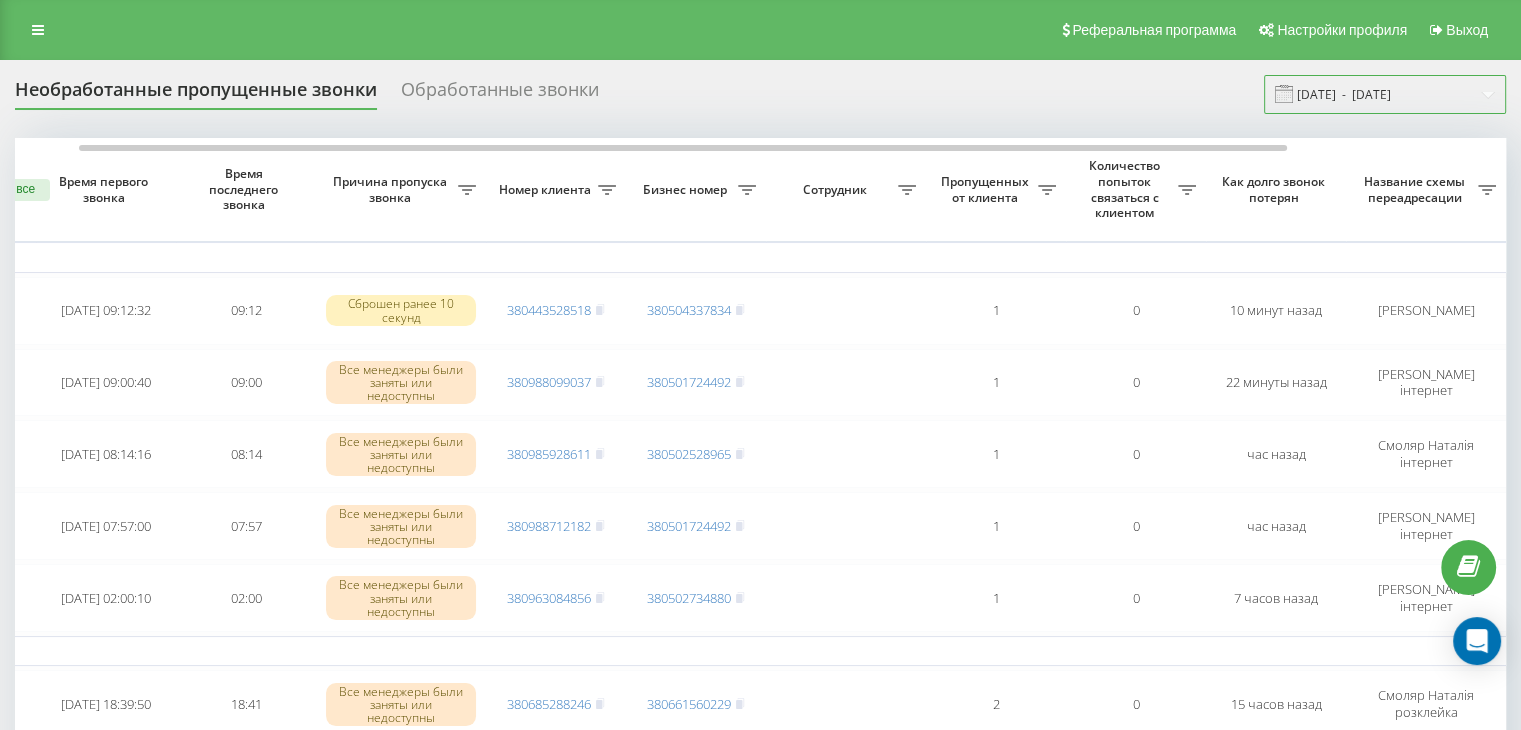 click on "18.07.2025  -  21.07.2025" at bounding box center (1385, 94) 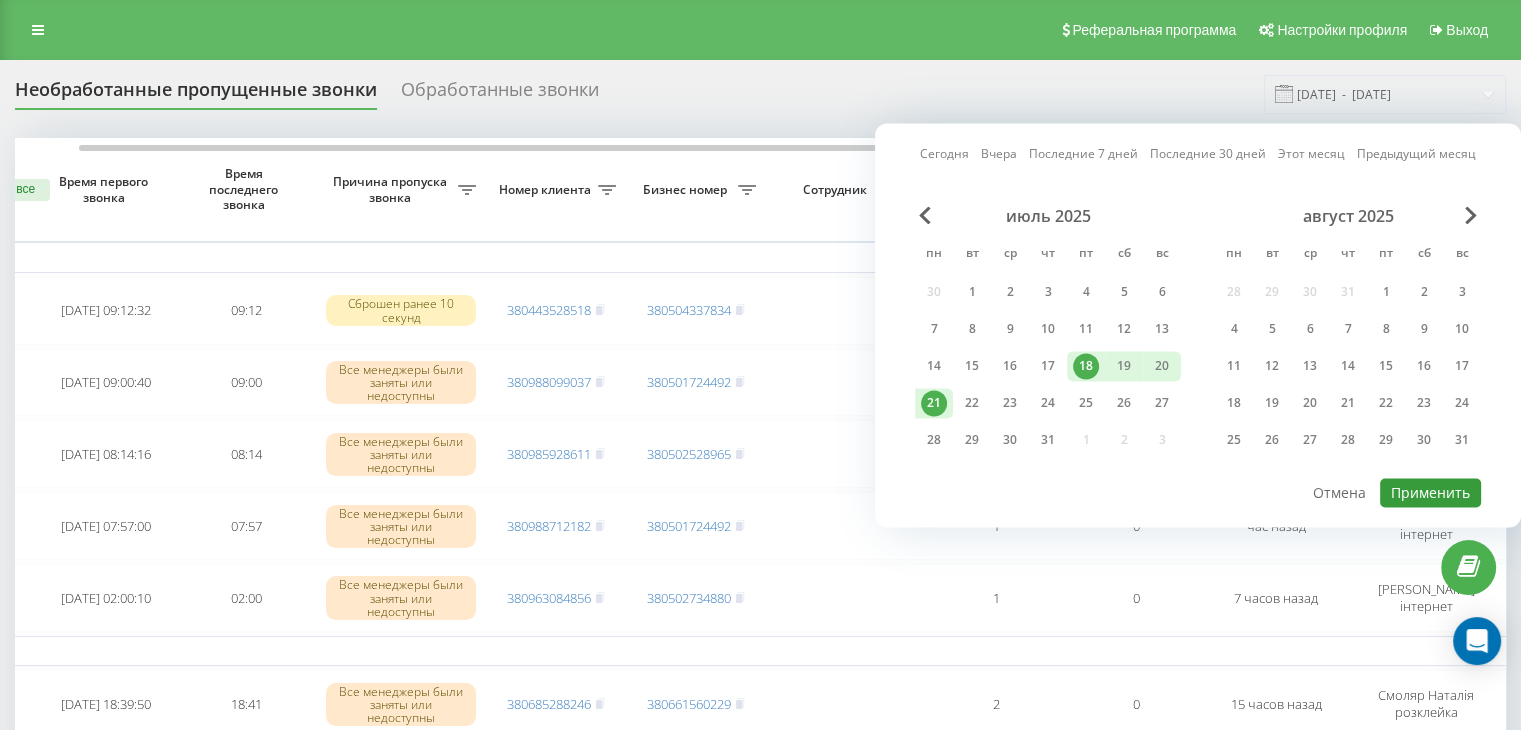 click on "Применить" at bounding box center [1430, 492] 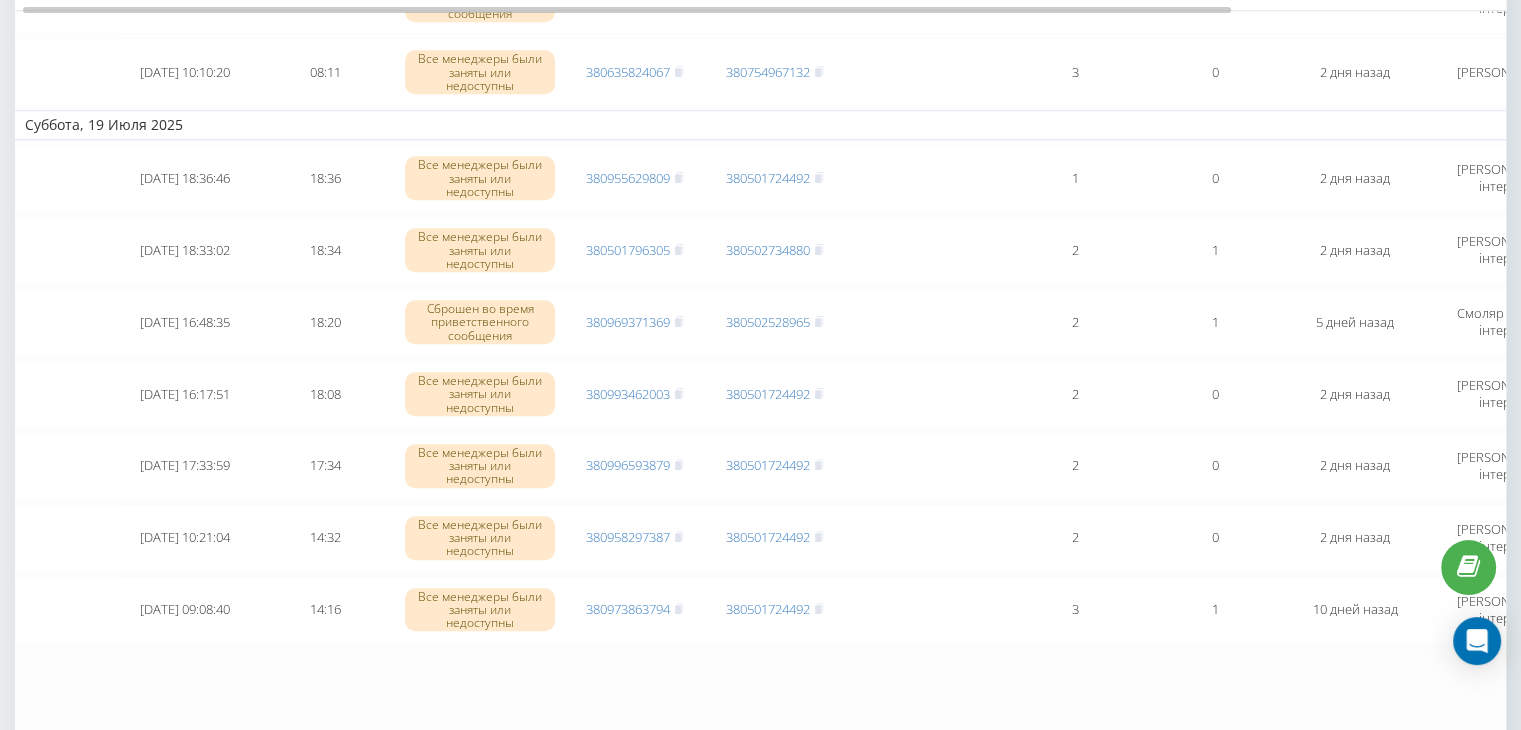 scroll, scrollTop: 1414, scrollLeft: 0, axis: vertical 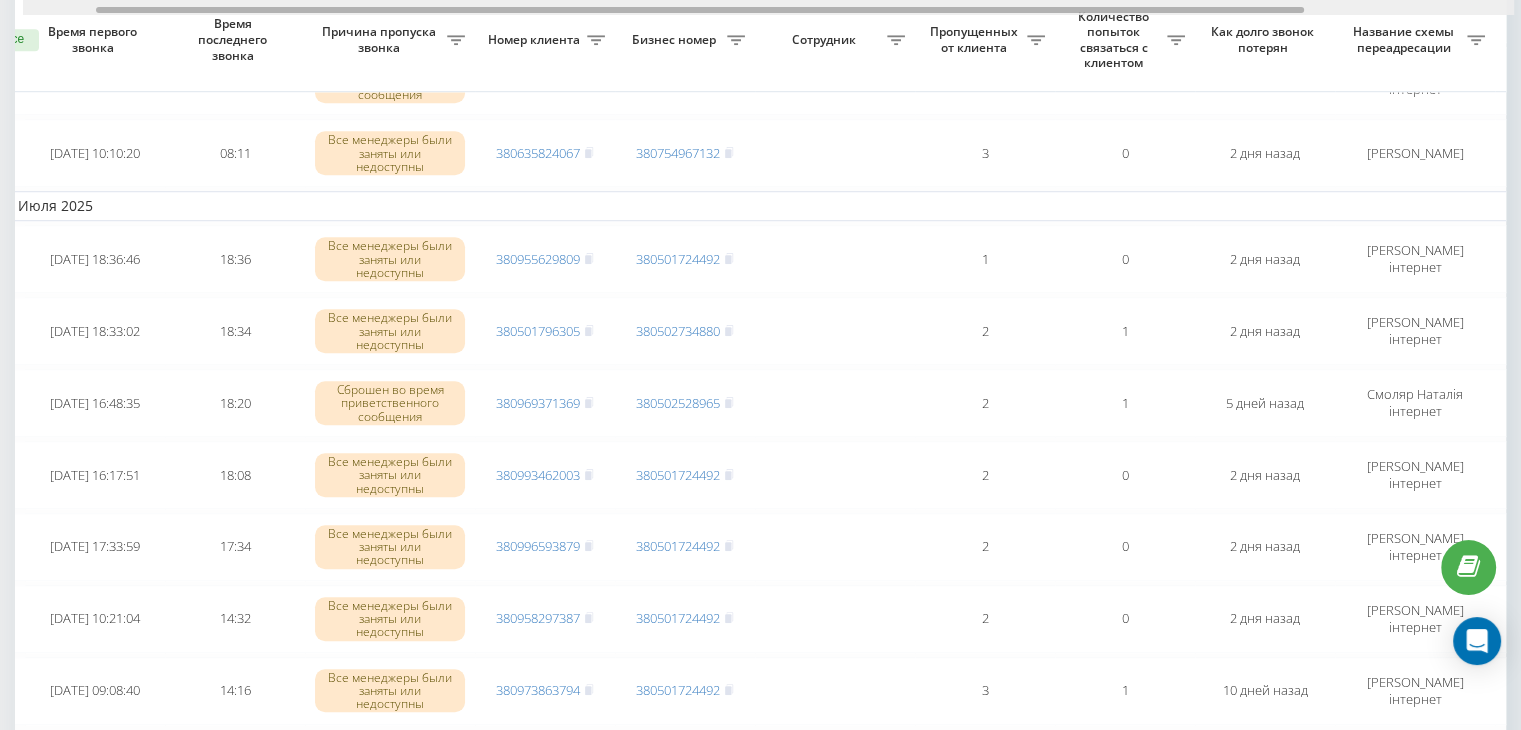 drag, startPoint x: 1031, startPoint y: 11, endPoint x: 1104, endPoint y: 10, distance: 73.00685 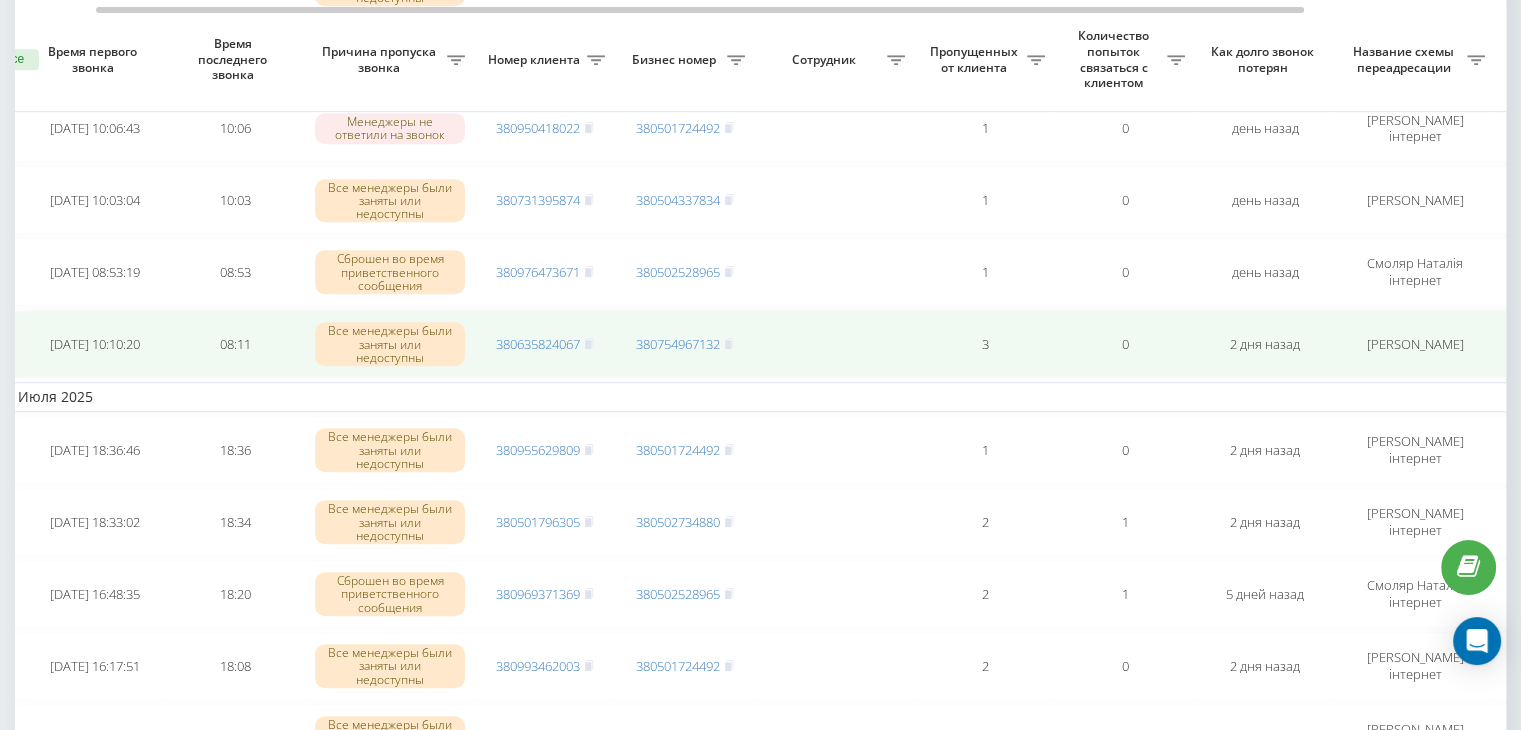 scroll, scrollTop: 1214, scrollLeft: 0, axis: vertical 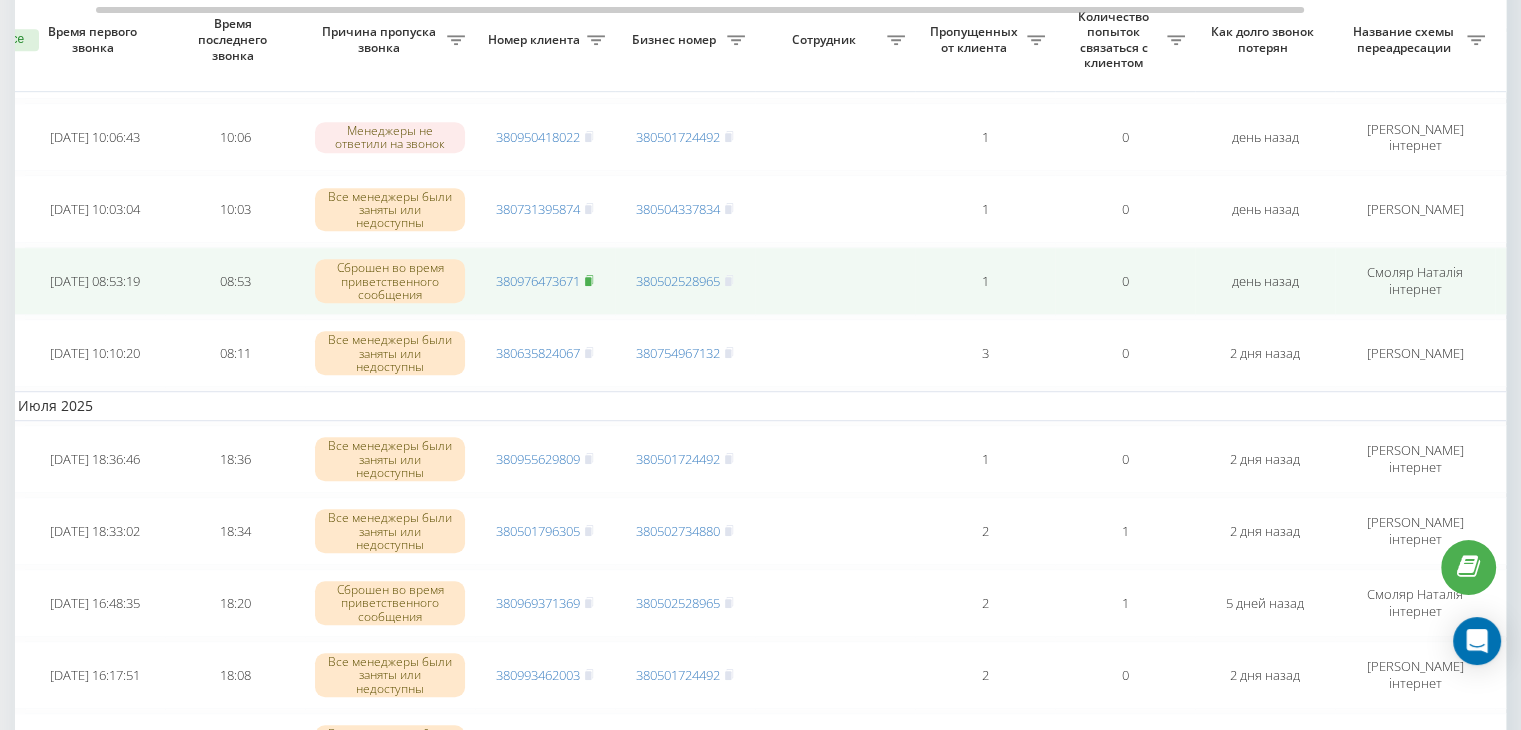 click 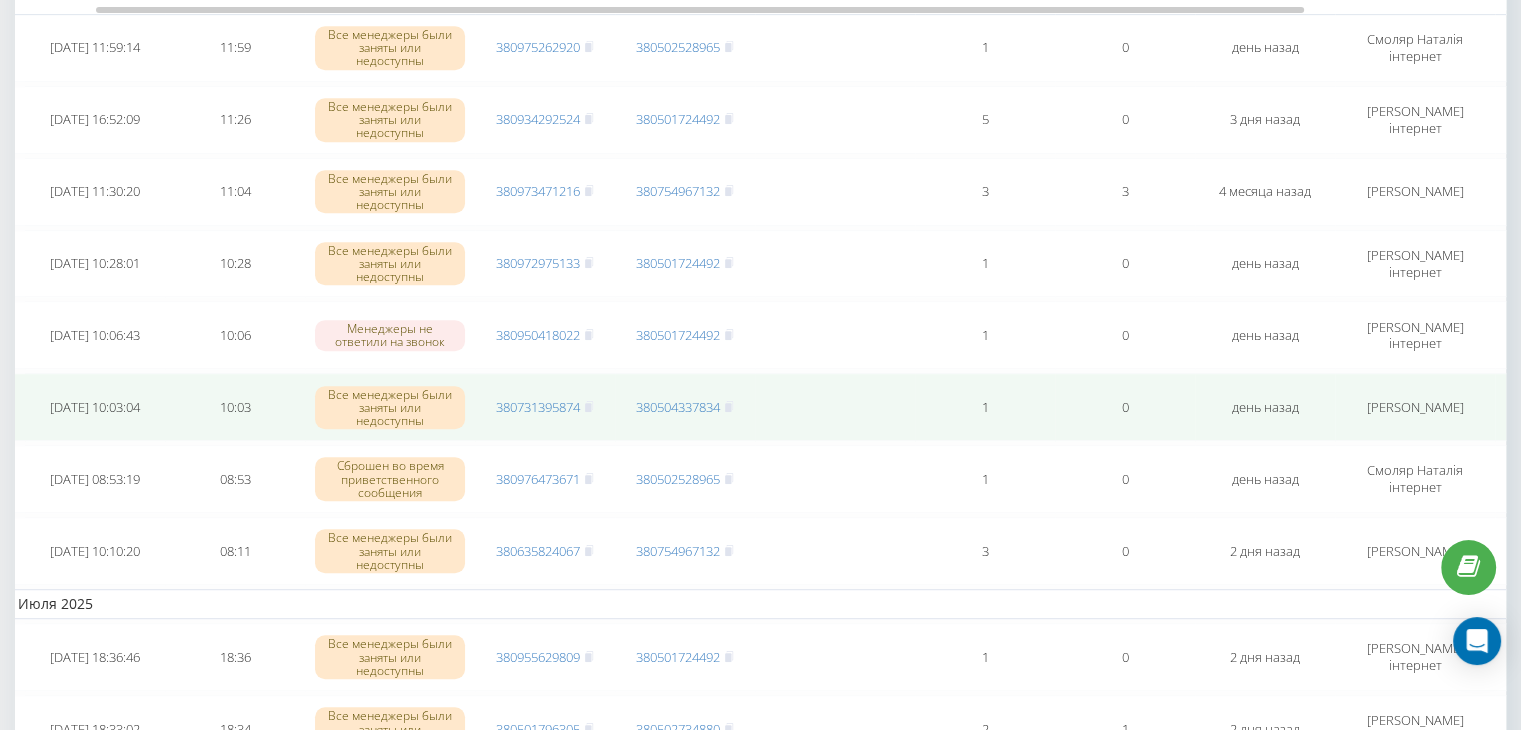 scroll, scrollTop: 914, scrollLeft: 0, axis: vertical 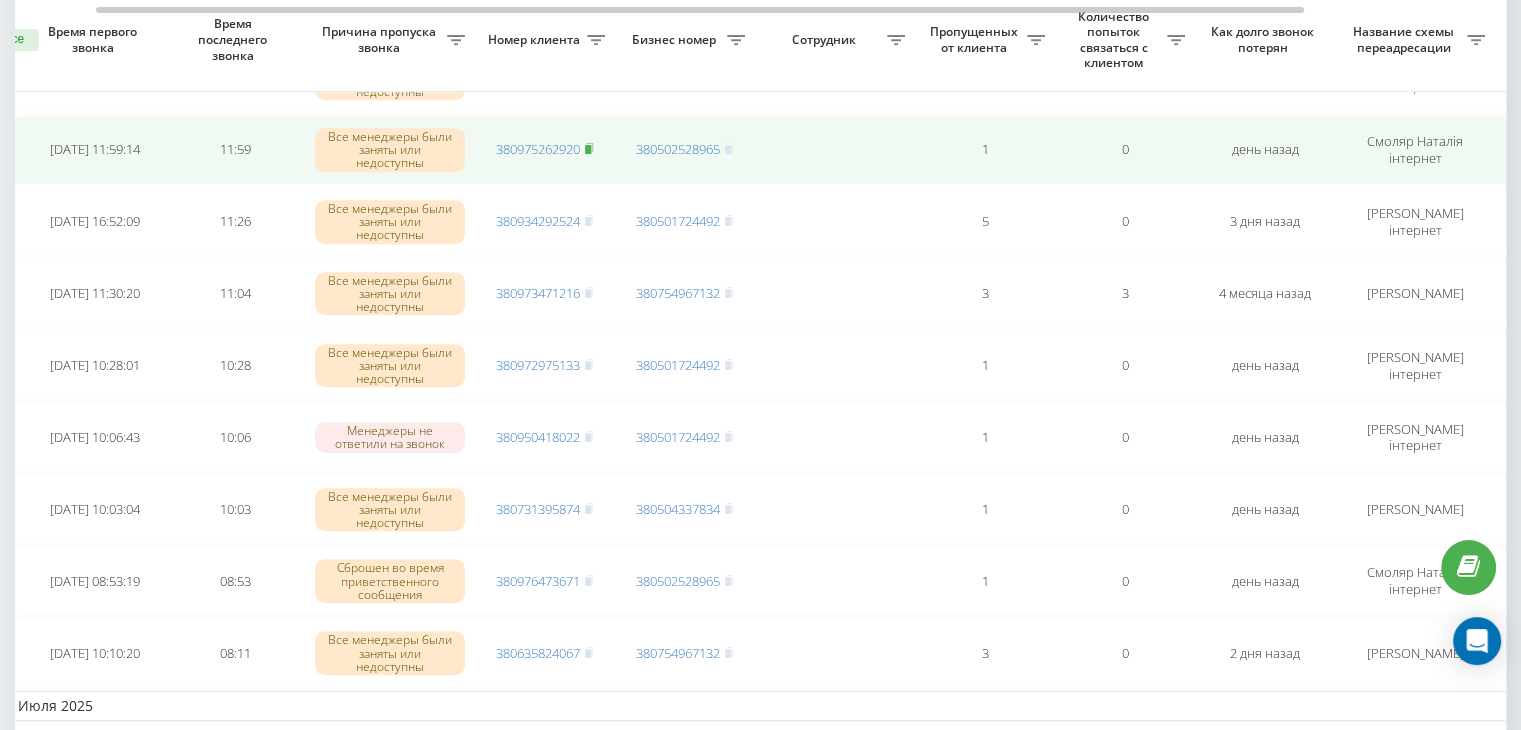 click 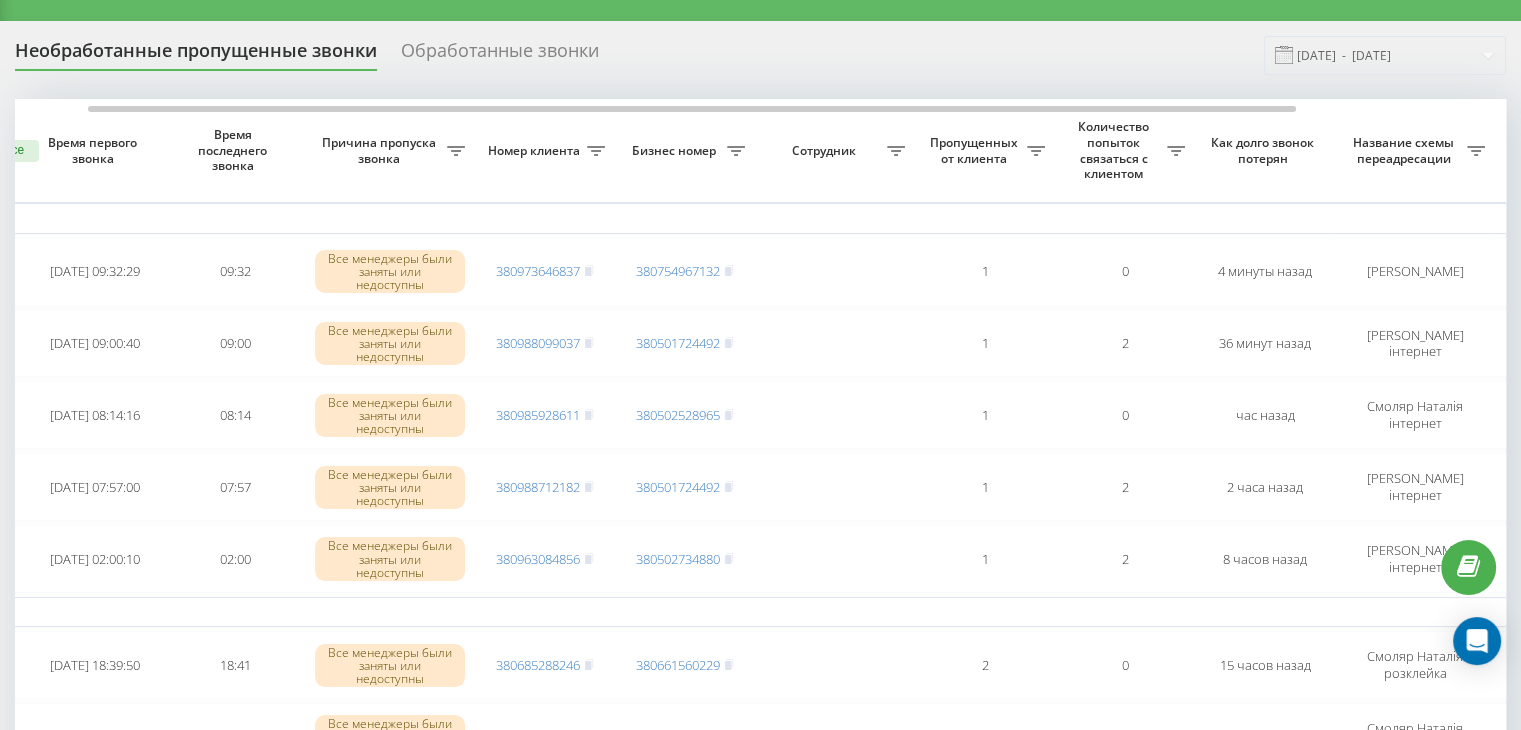 scroll, scrollTop: 0, scrollLeft: 0, axis: both 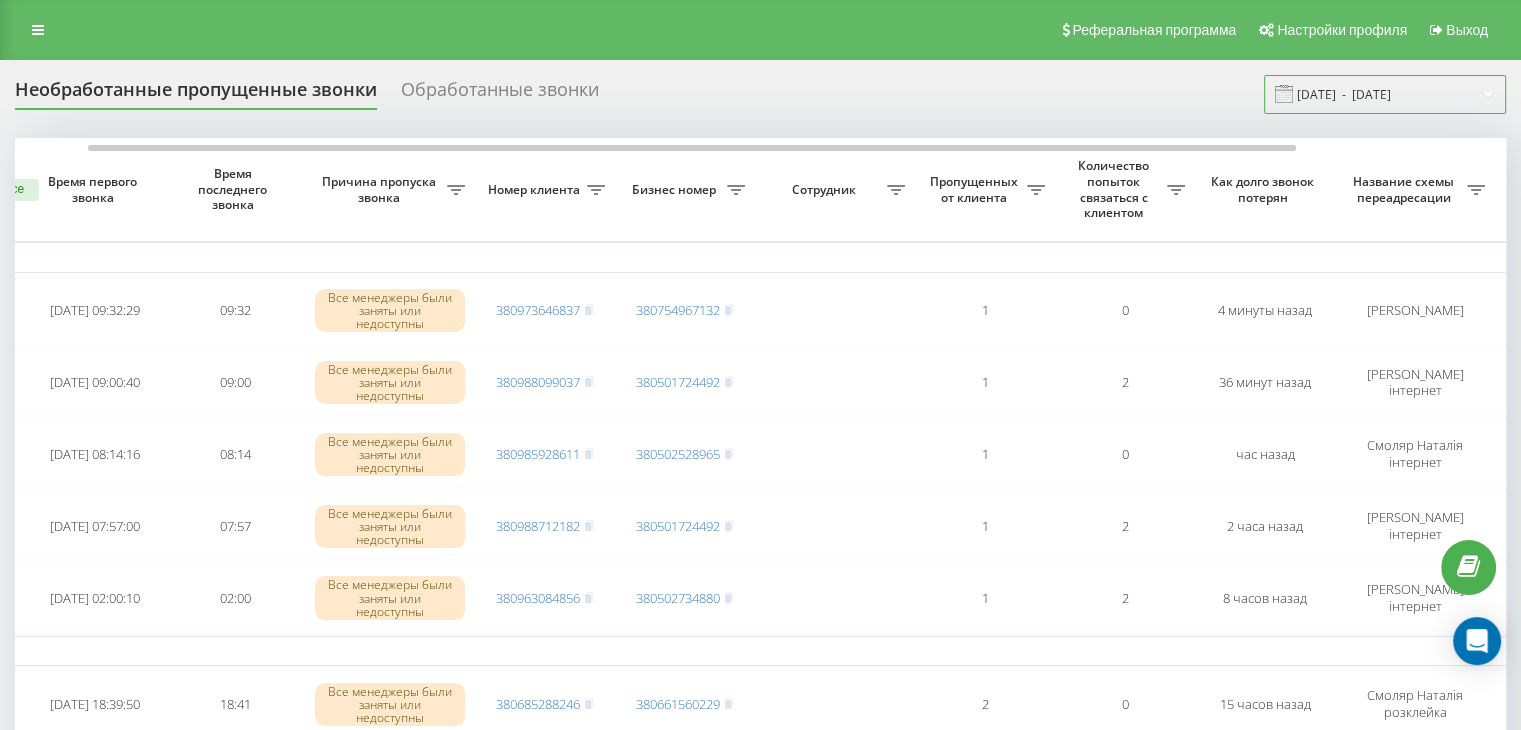 click on "18.07.2025  -  21.07.2025" at bounding box center (1385, 94) 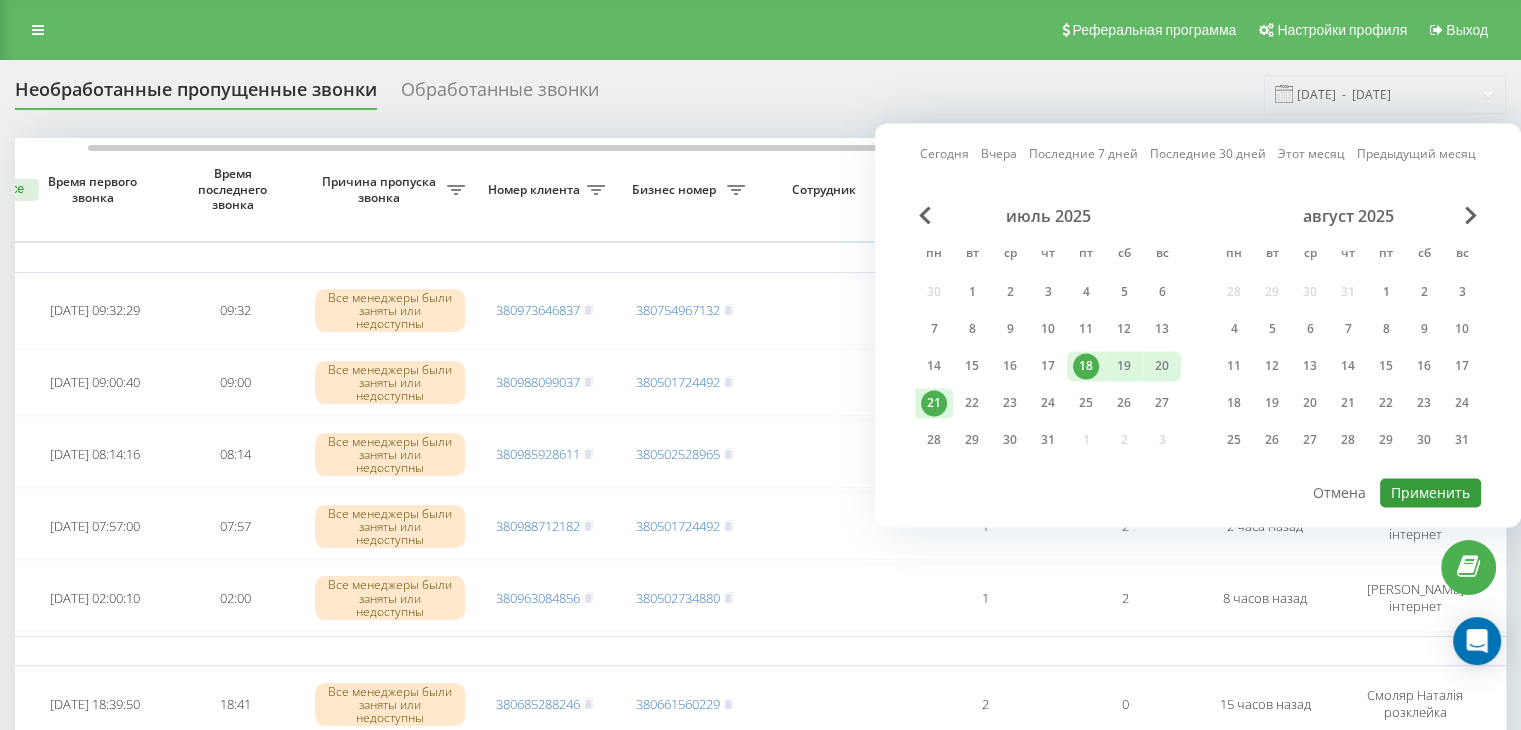 click on "Применить" at bounding box center [1430, 492] 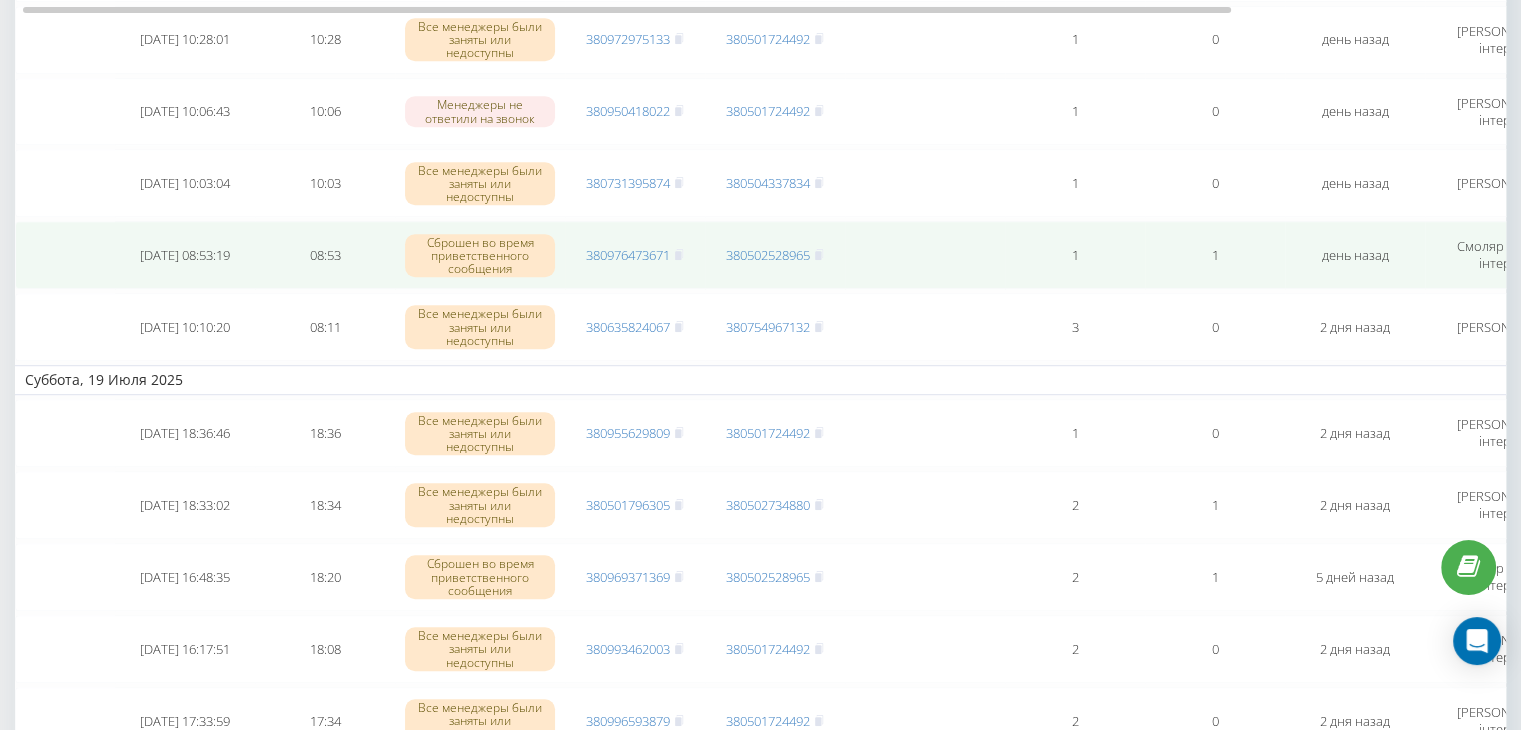 scroll, scrollTop: 1200, scrollLeft: 0, axis: vertical 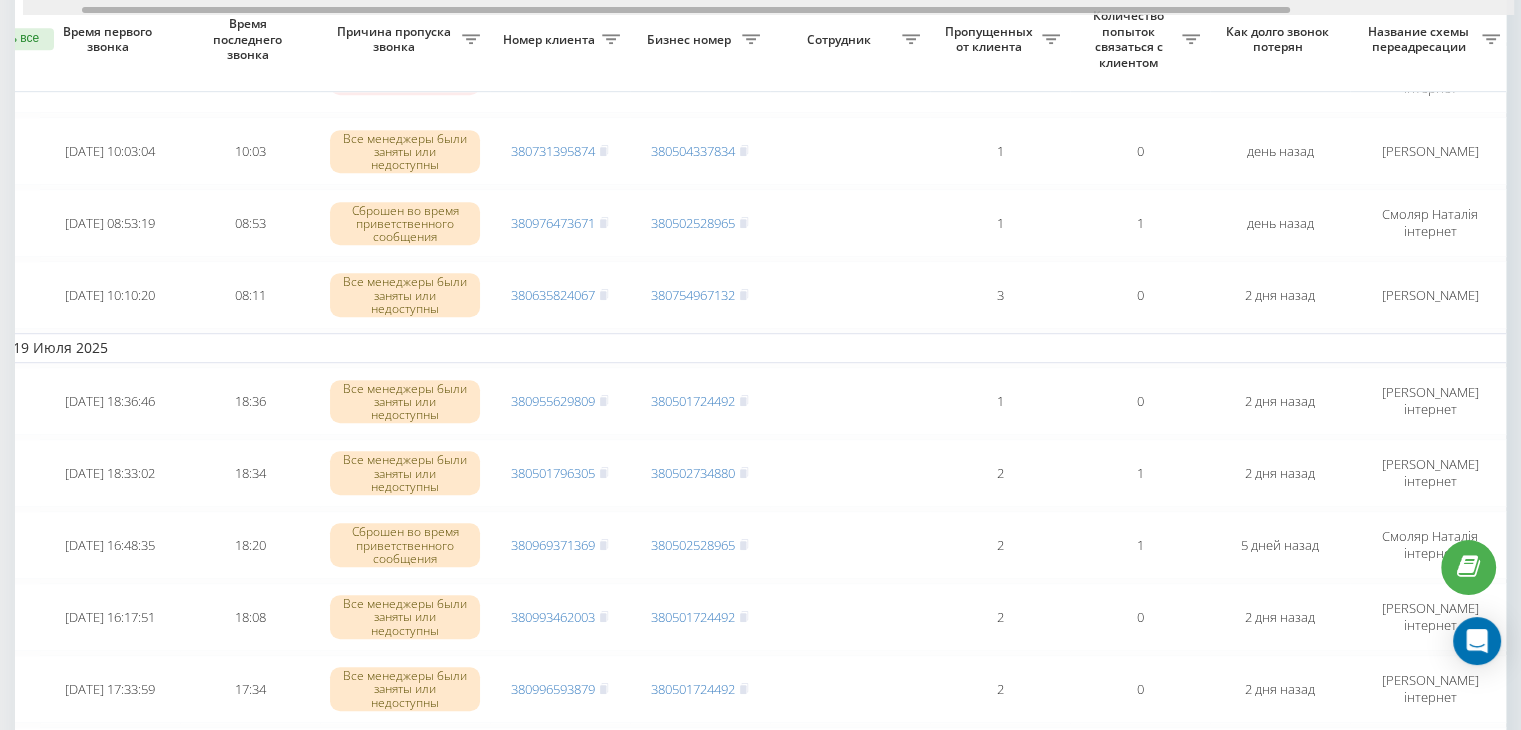 drag, startPoint x: 972, startPoint y: 9, endPoint x: 1033, endPoint y: 13, distance: 61.13101 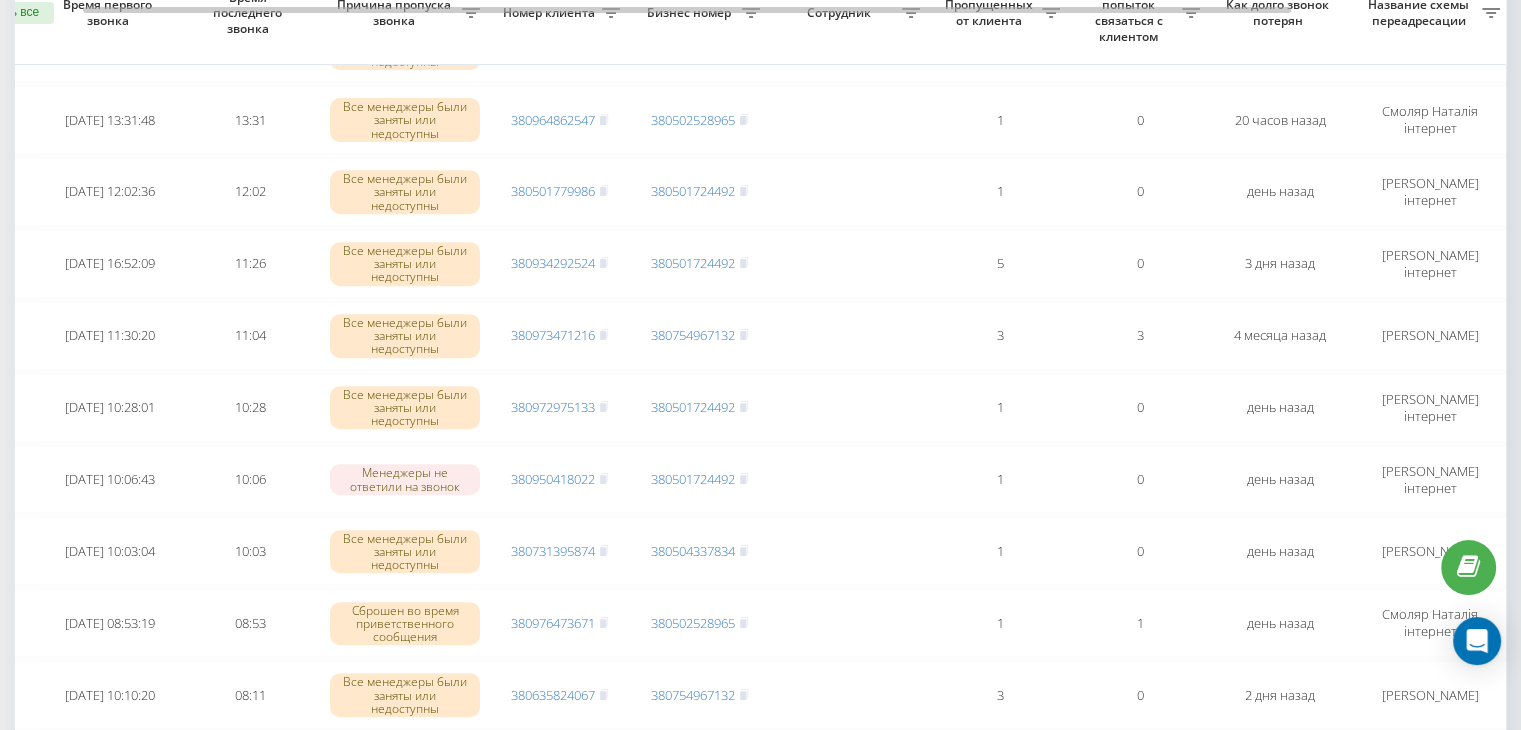 scroll, scrollTop: 700, scrollLeft: 0, axis: vertical 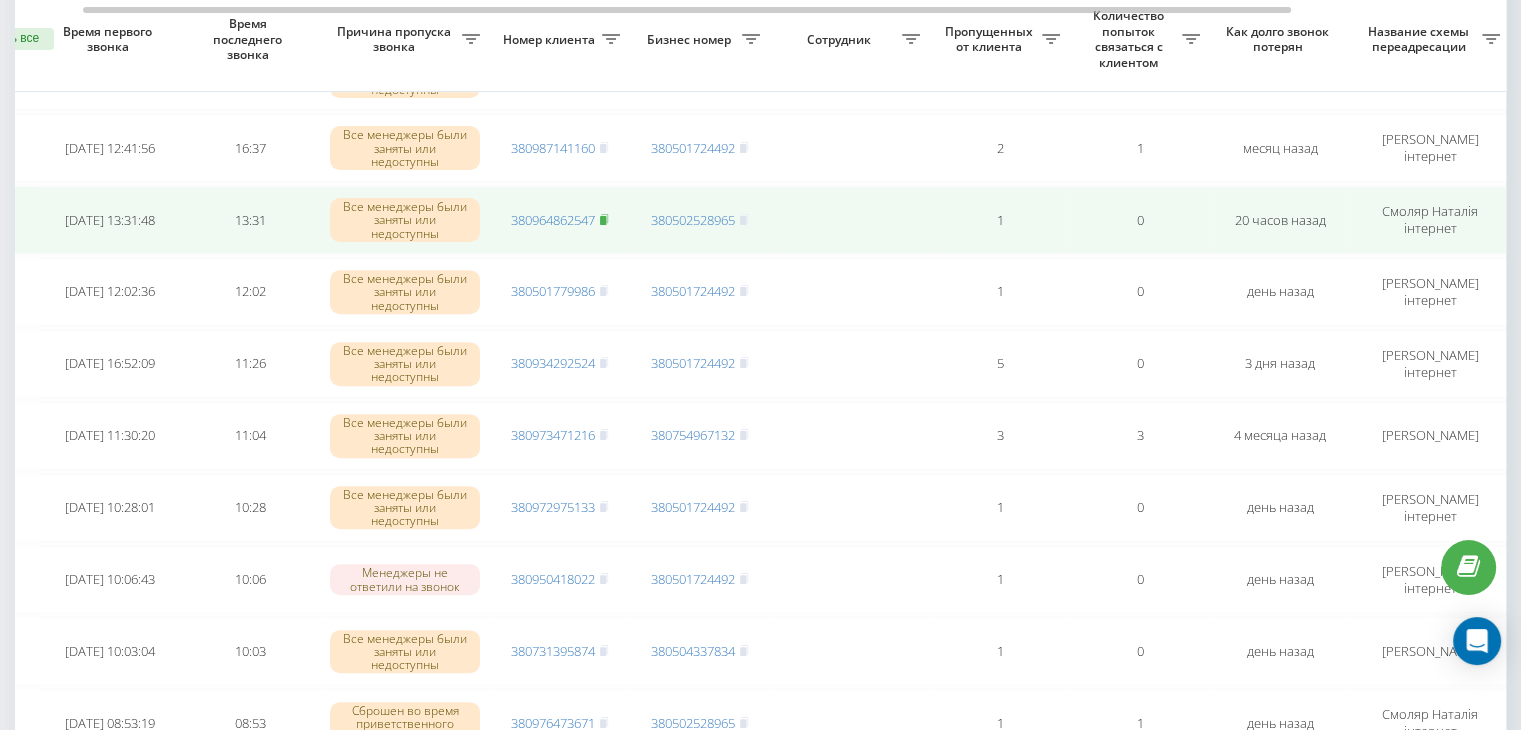 click 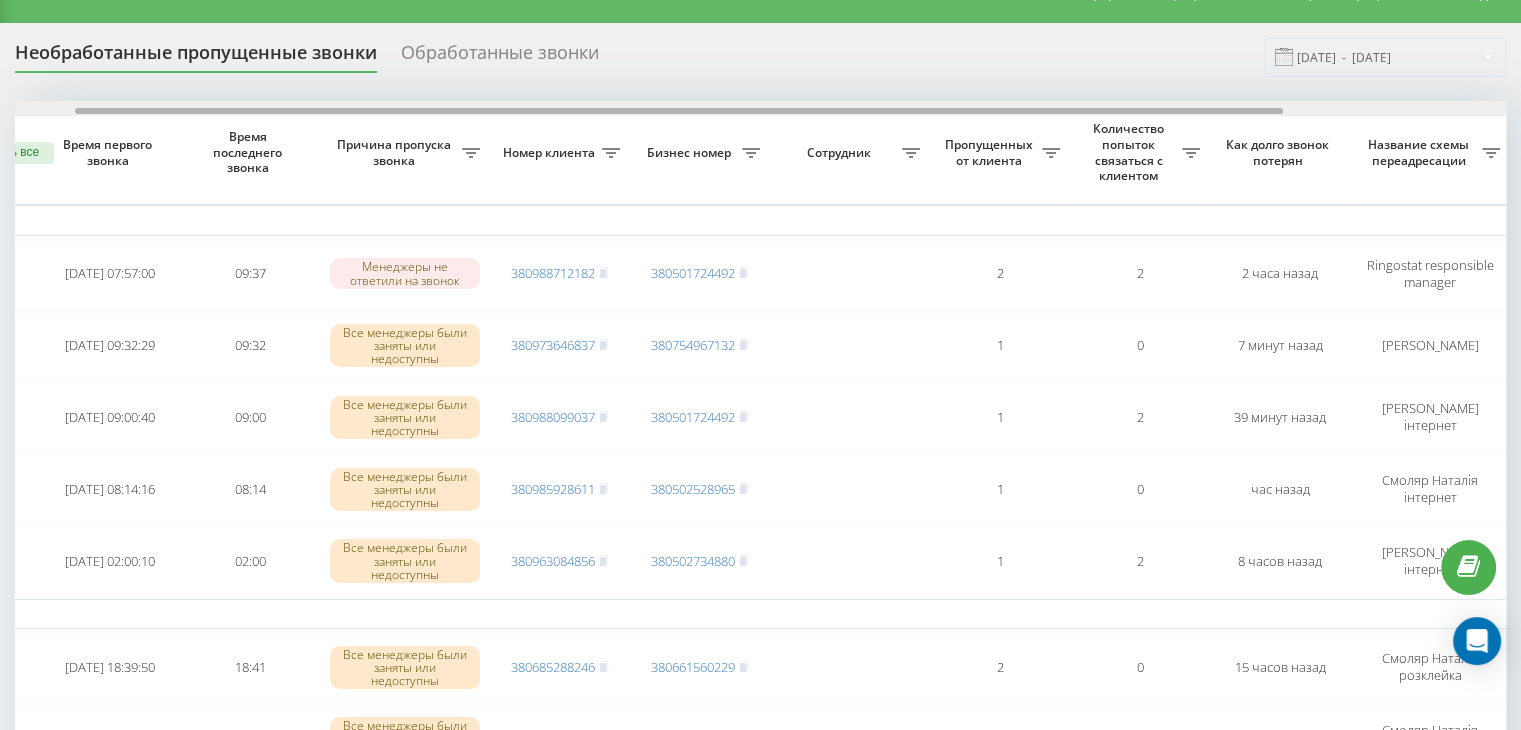 scroll, scrollTop: 0, scrollLeft: 0, axis: both 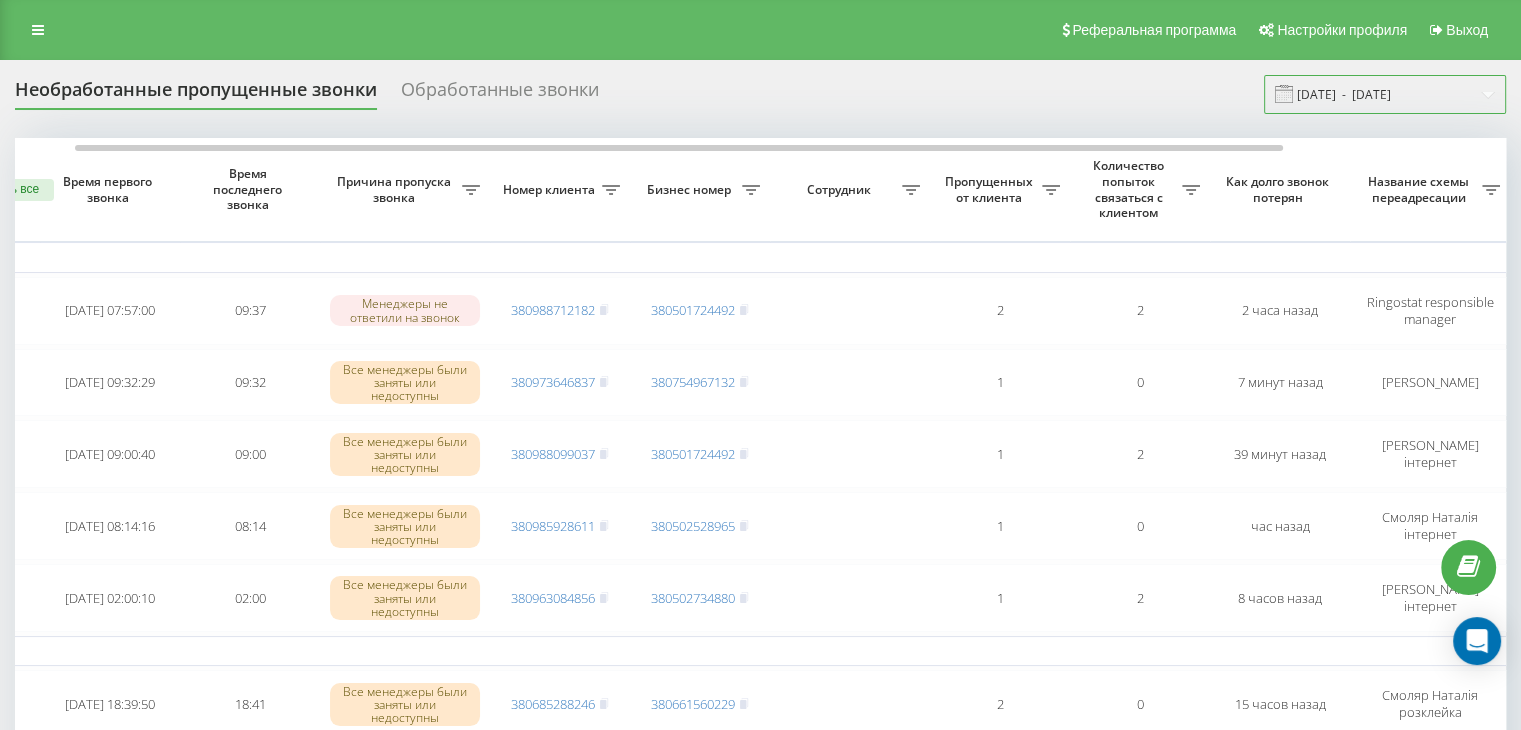 click on "18.07.2025  -  21.07.2025" at bounding box center [1385, 94] 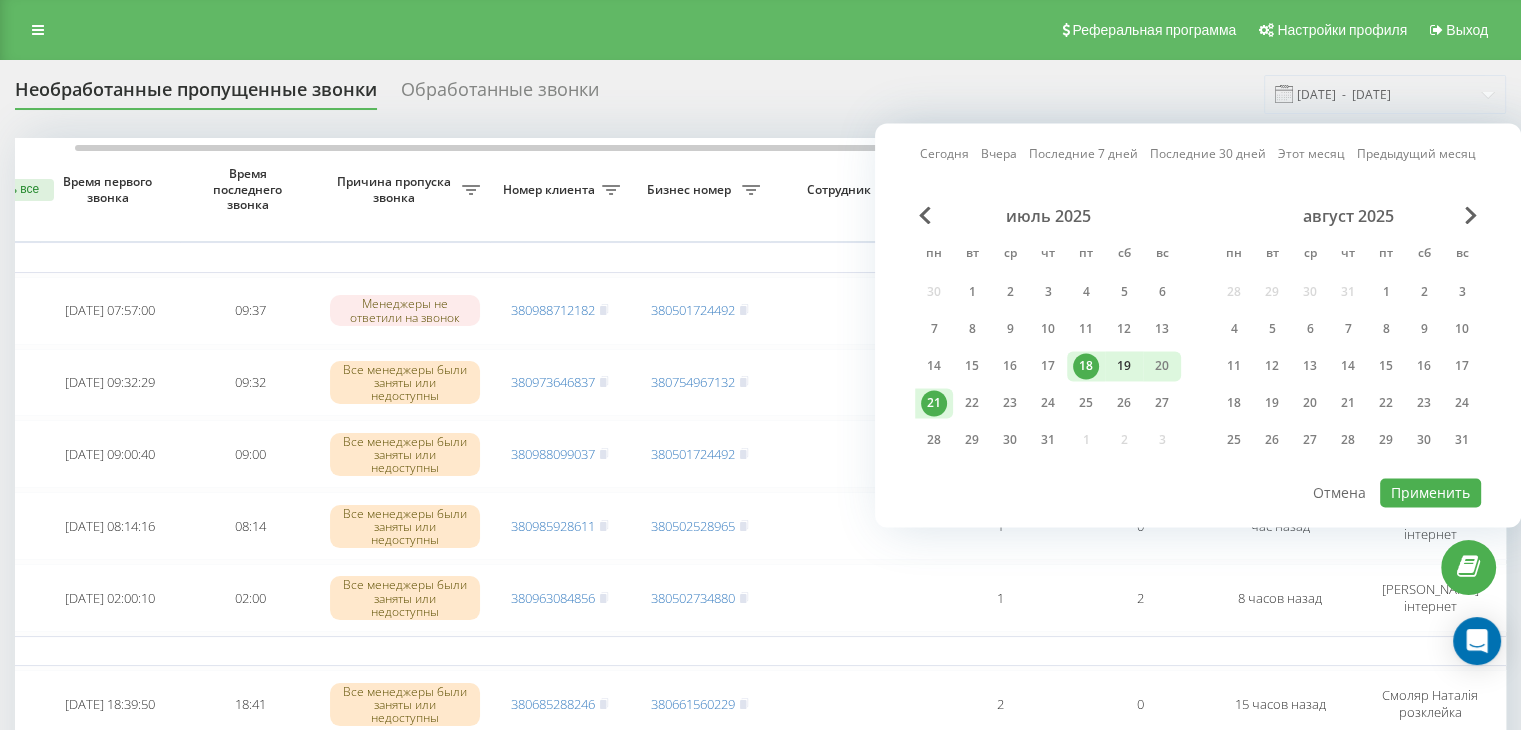 click on "19" at bounding box center [1124, 366] 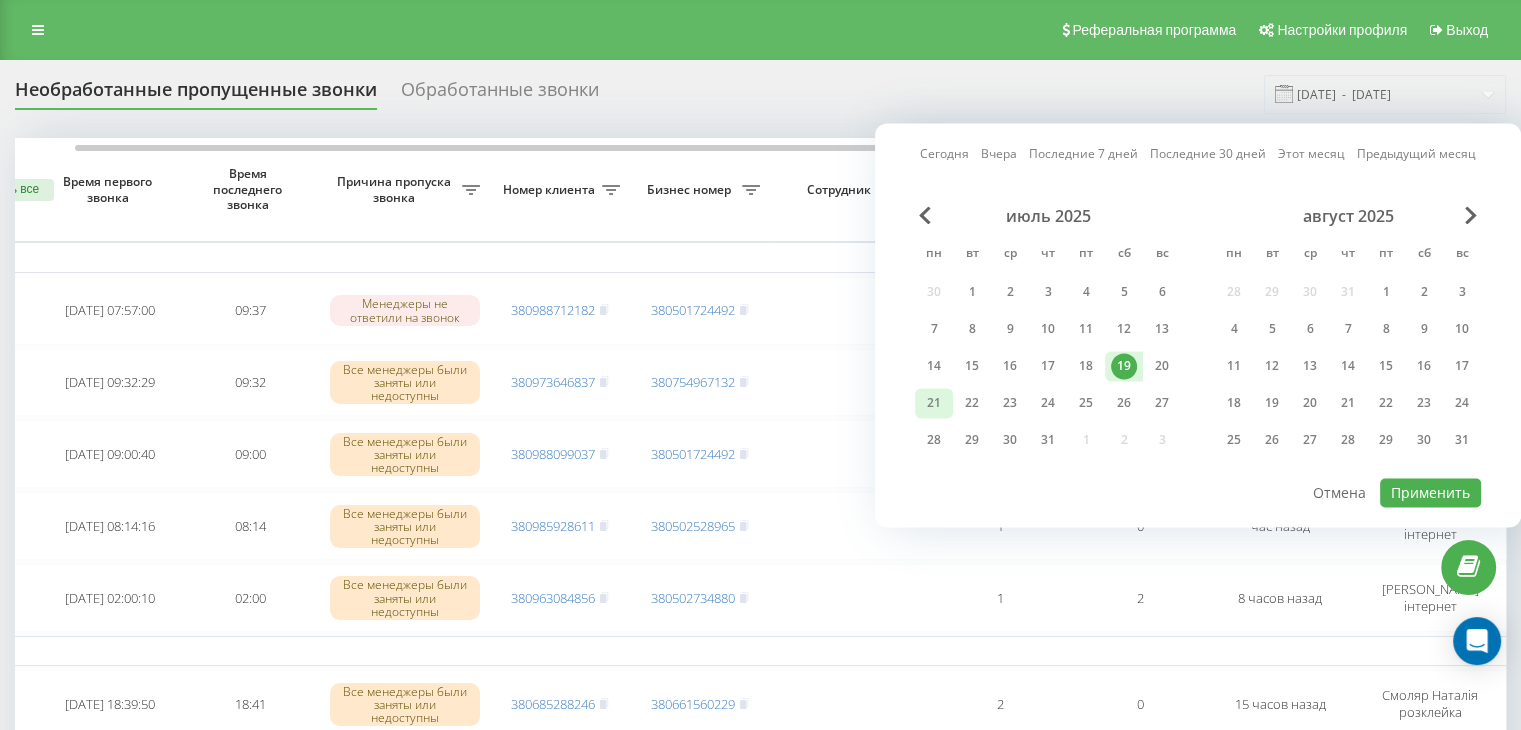 click on "21" at bounding box center [934, 403] 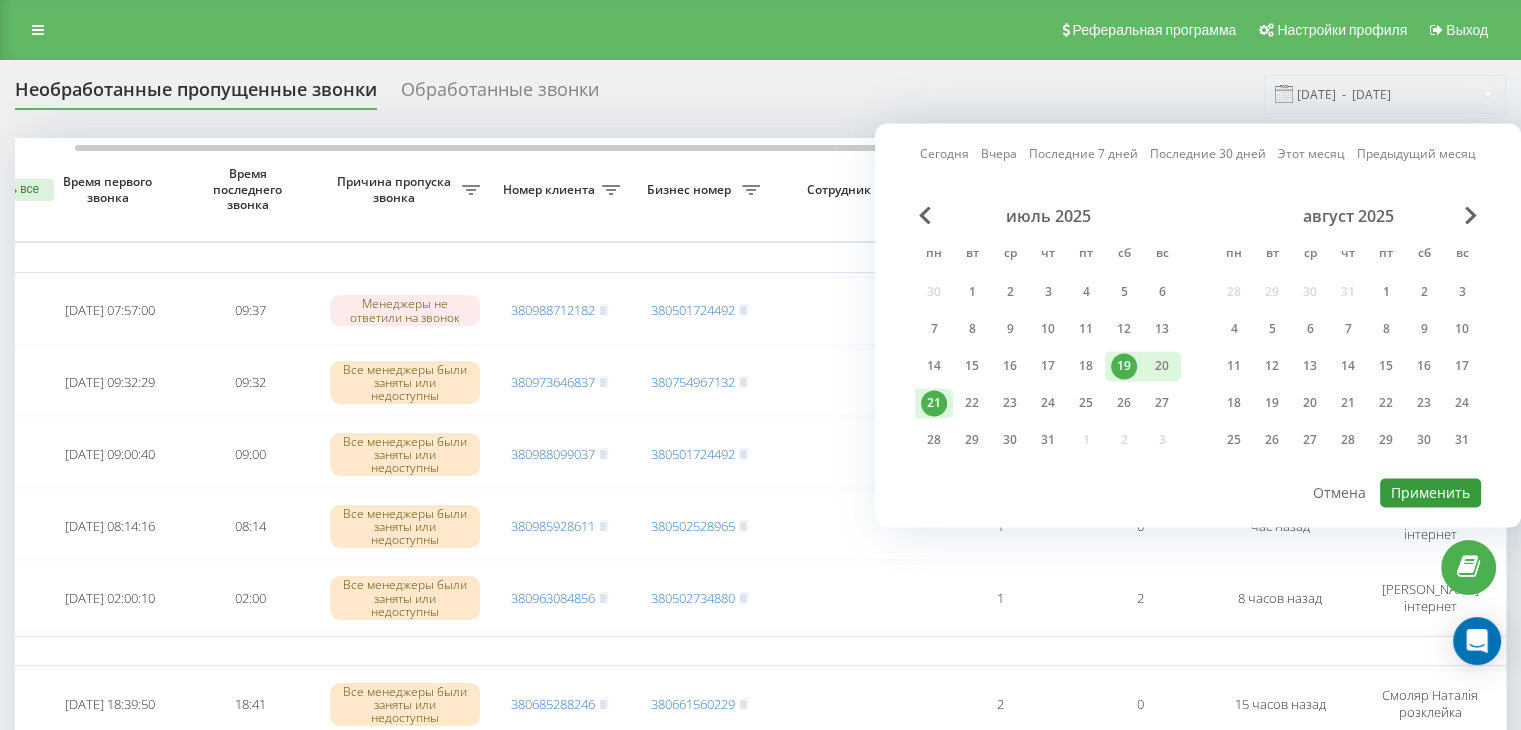 click on "Применить" at bounding box center (1430, 492) 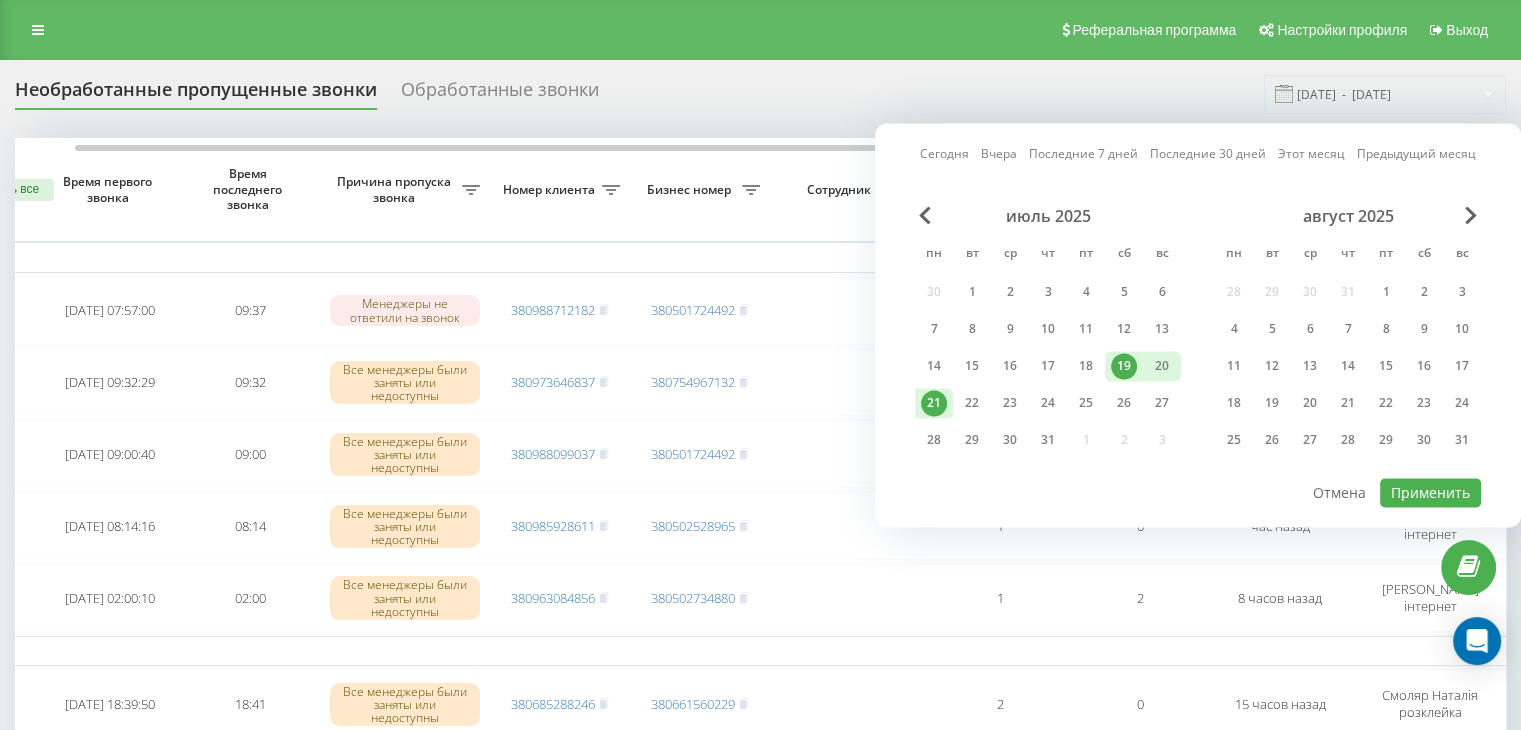 type on "19.07.2025  -  21.07.2025" 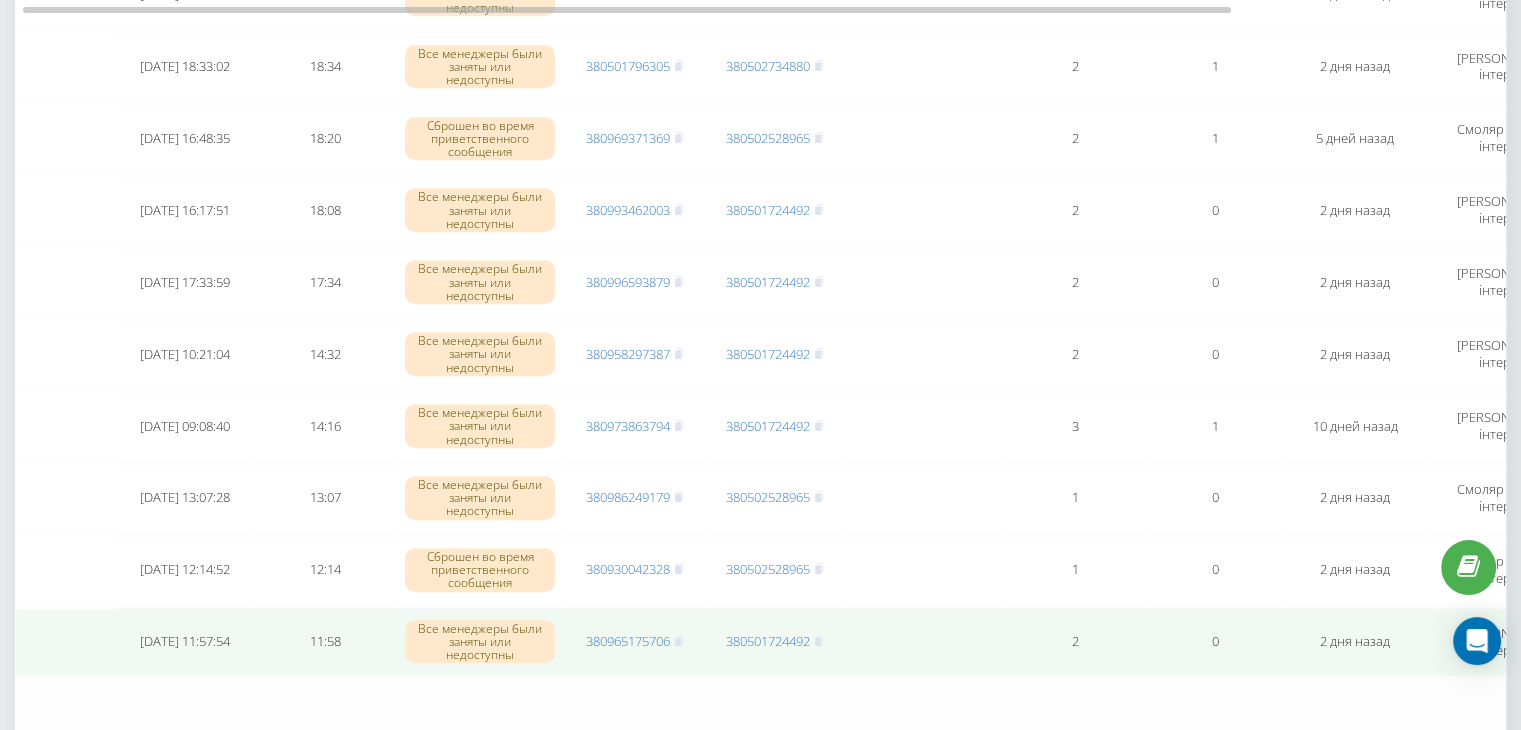 scroll, scrollTop: 1714, scrollLeft: 0, axis: vertical 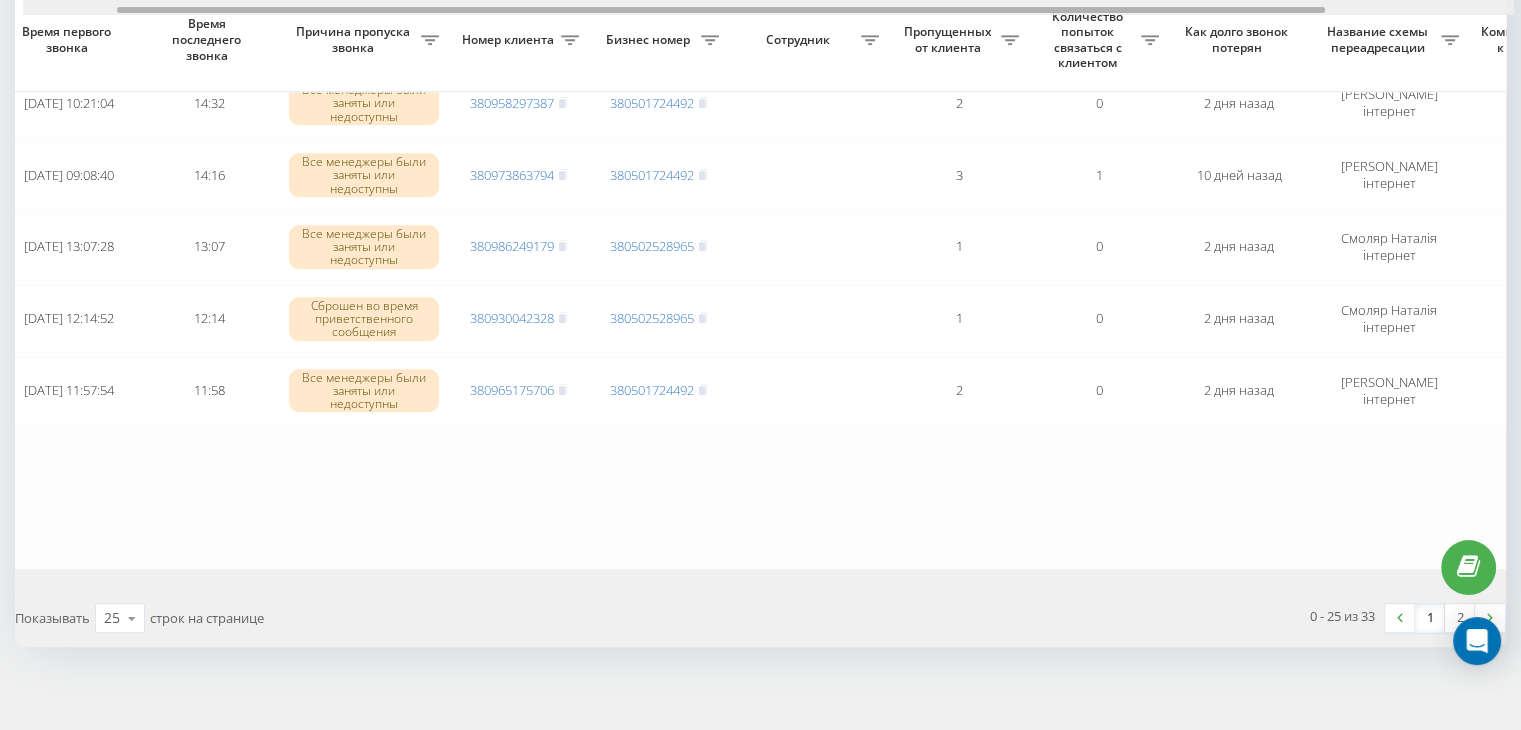 drag, startPoint x: 742, startPoint y: 9, endPoint x: 836, endPoint y: 13, distance: 94.08507 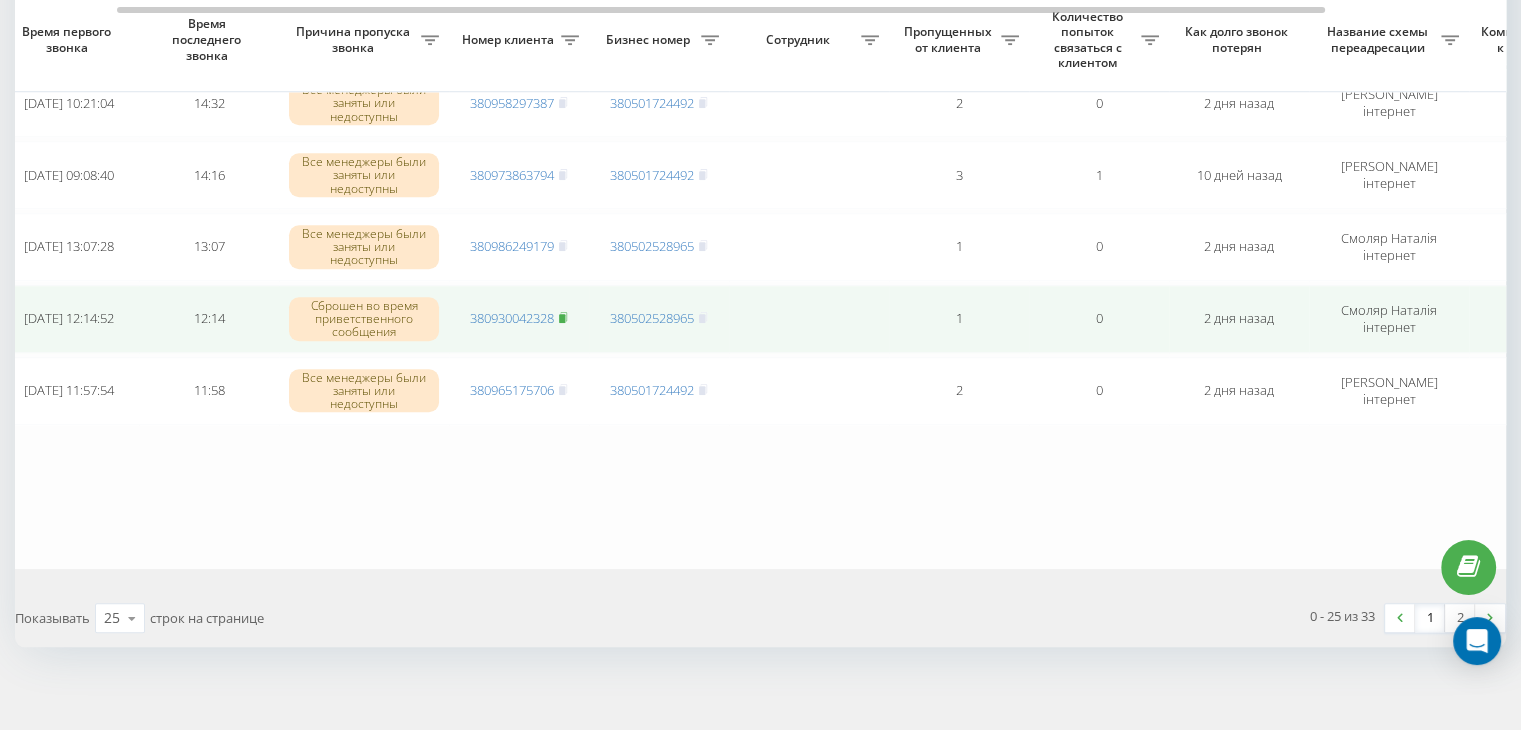 click 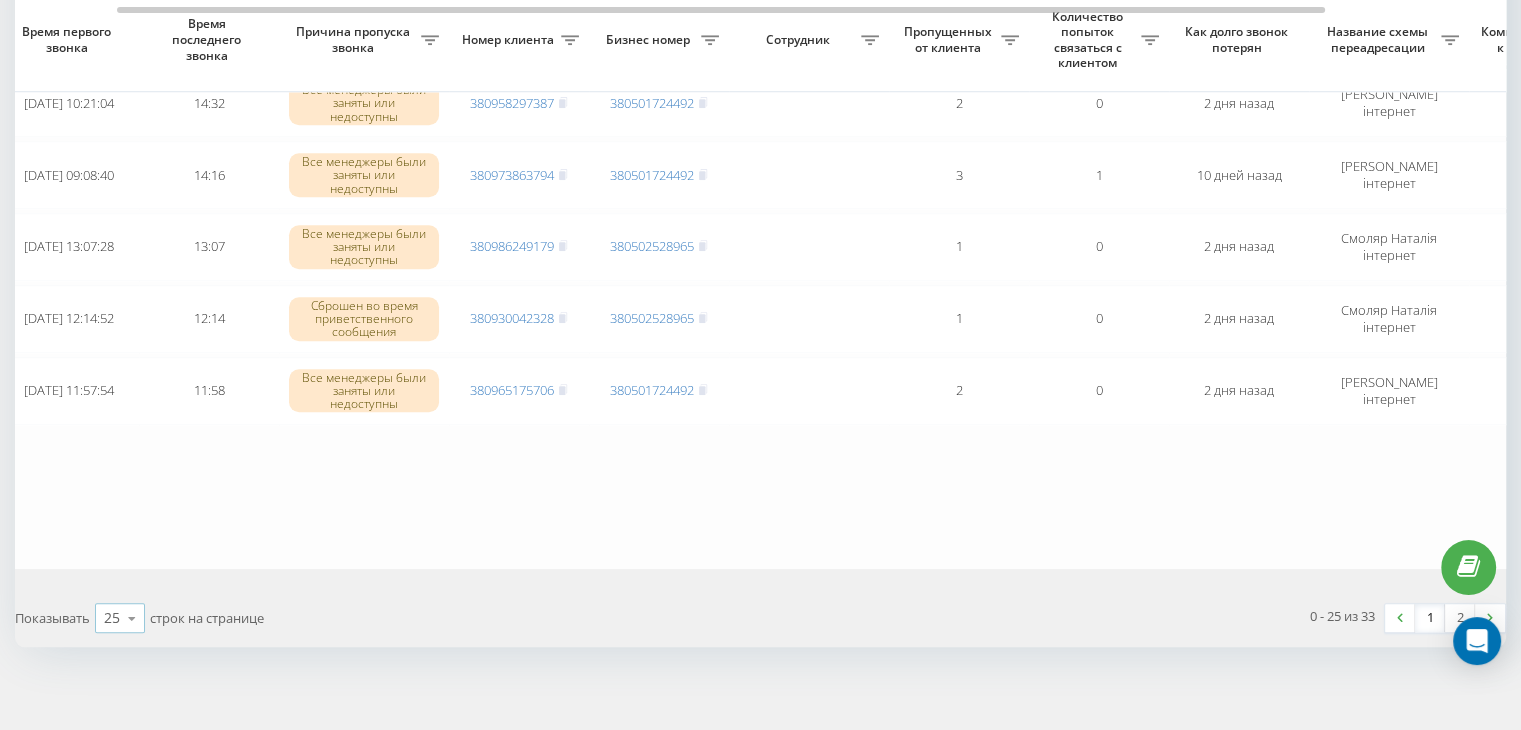 click at bounding box center [132, 618] 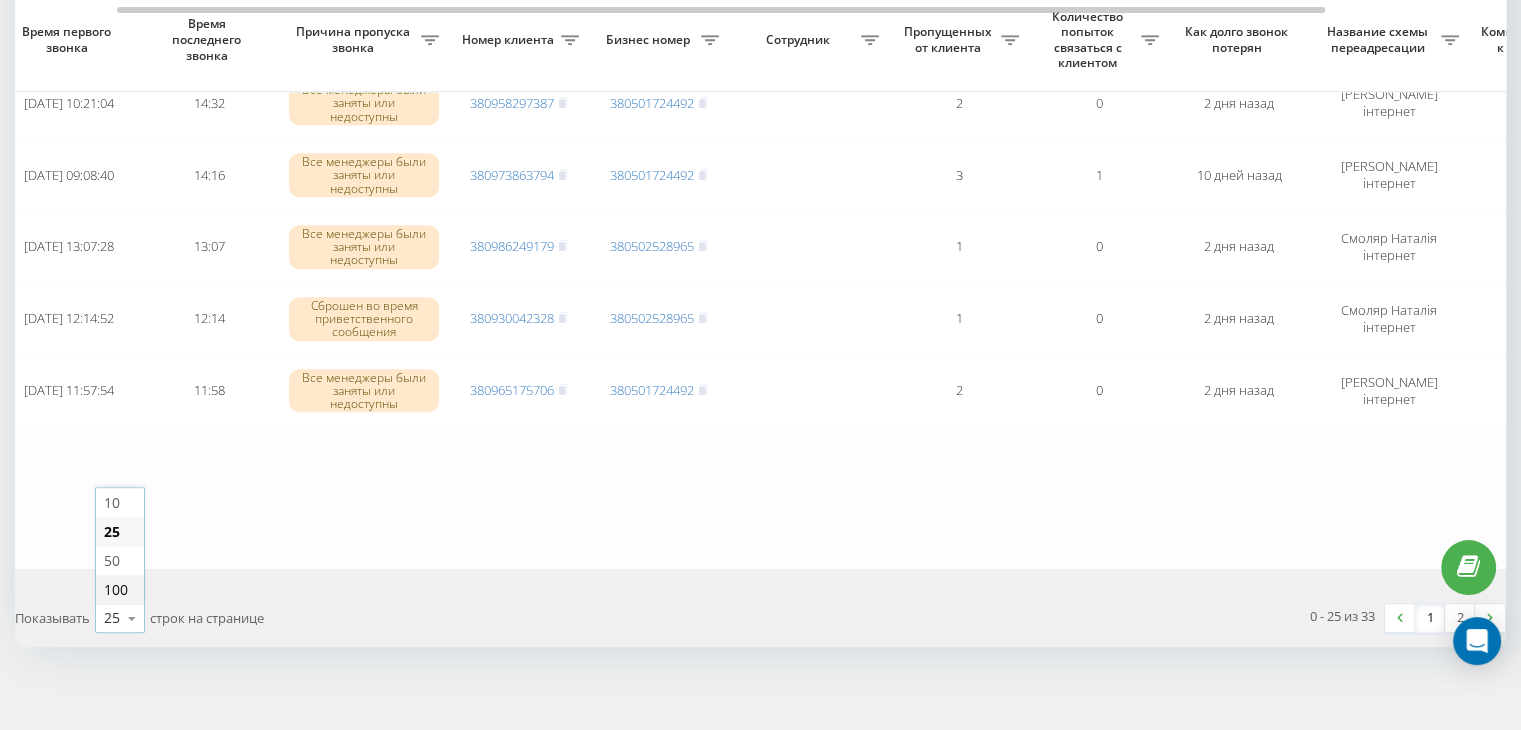 click on "100" at bounding box center [116, 589] 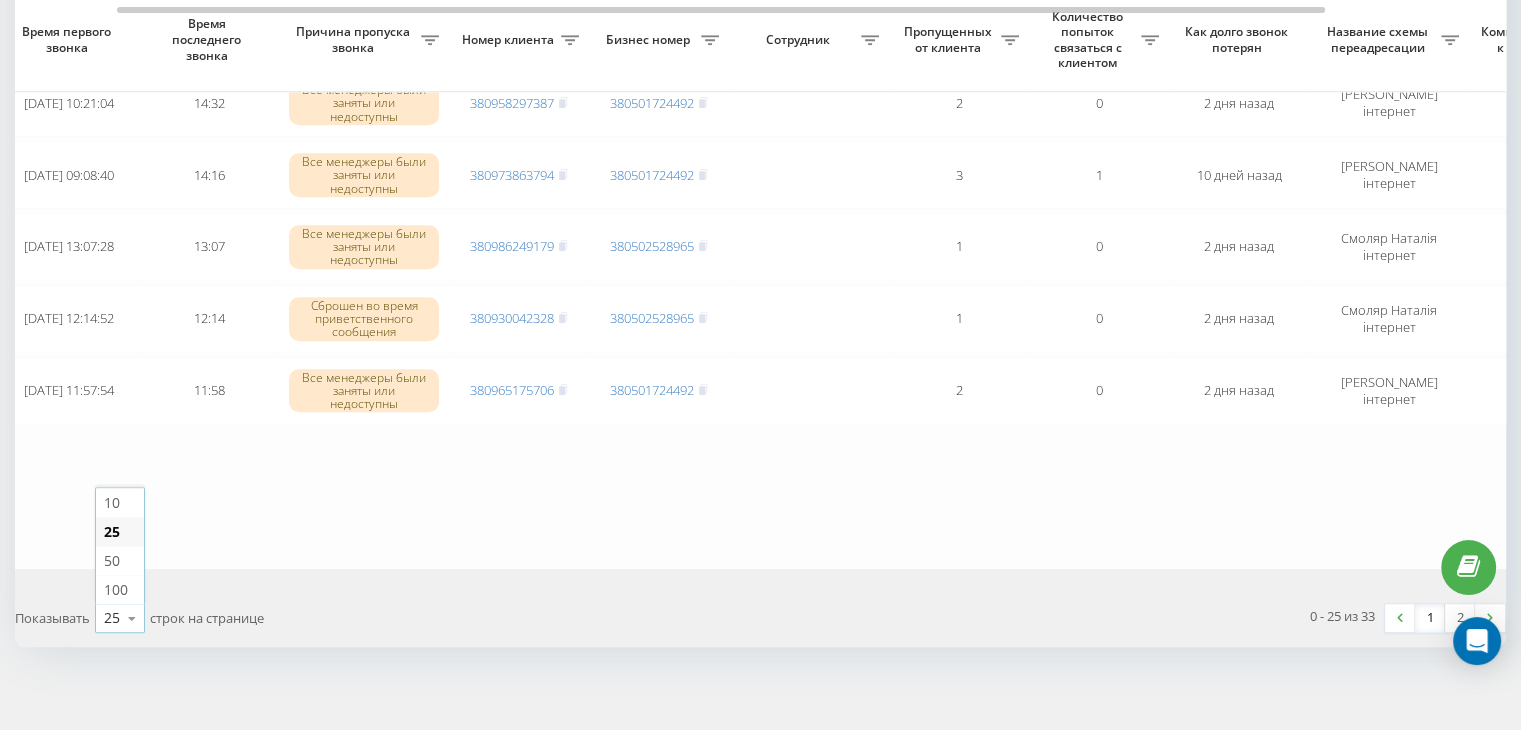 scroll, scrollTop: 0, scrollLeft: 0, axis: both 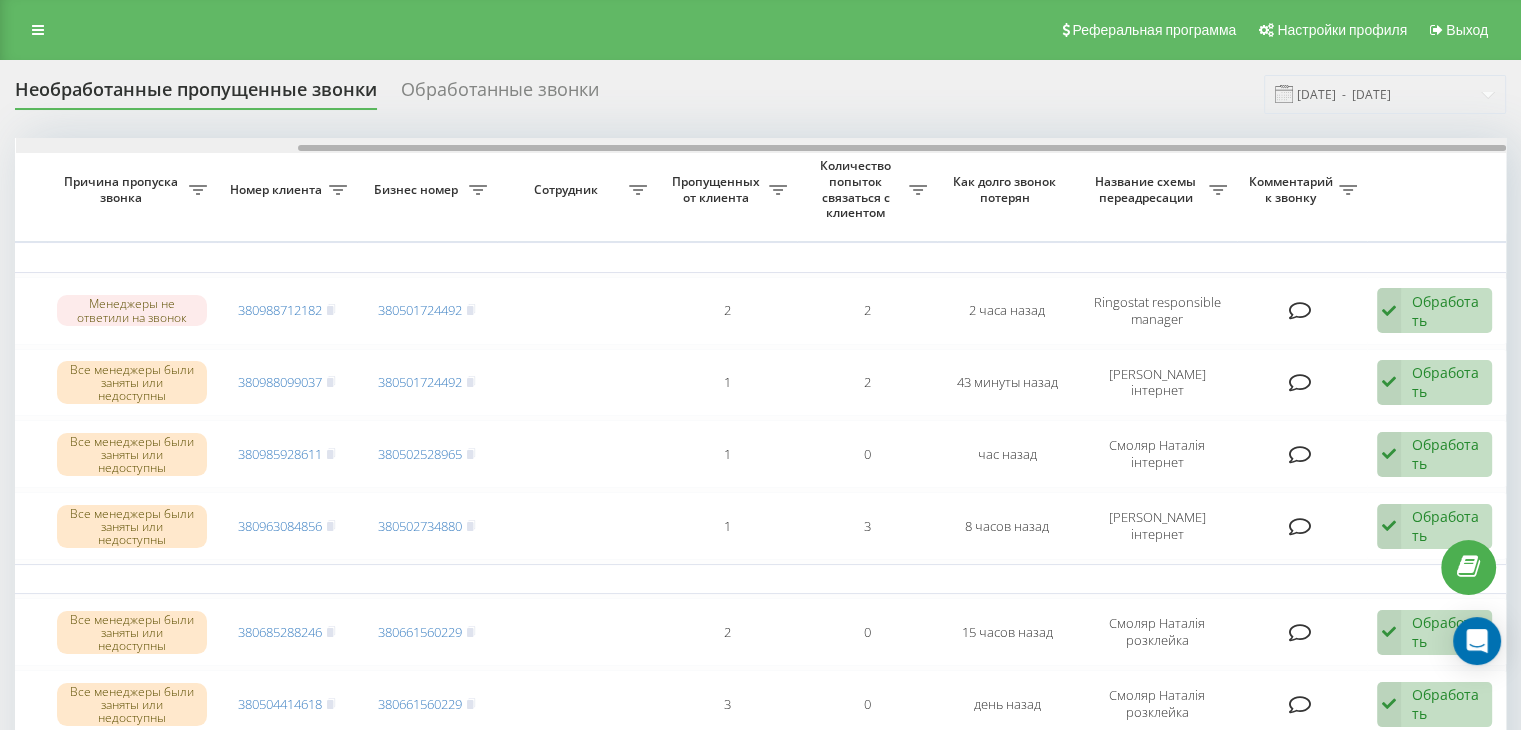drag, startPoint x: 1051, startPoint y: 152, endPoint x: 1101, endPoint y: 151, distance: 50.01 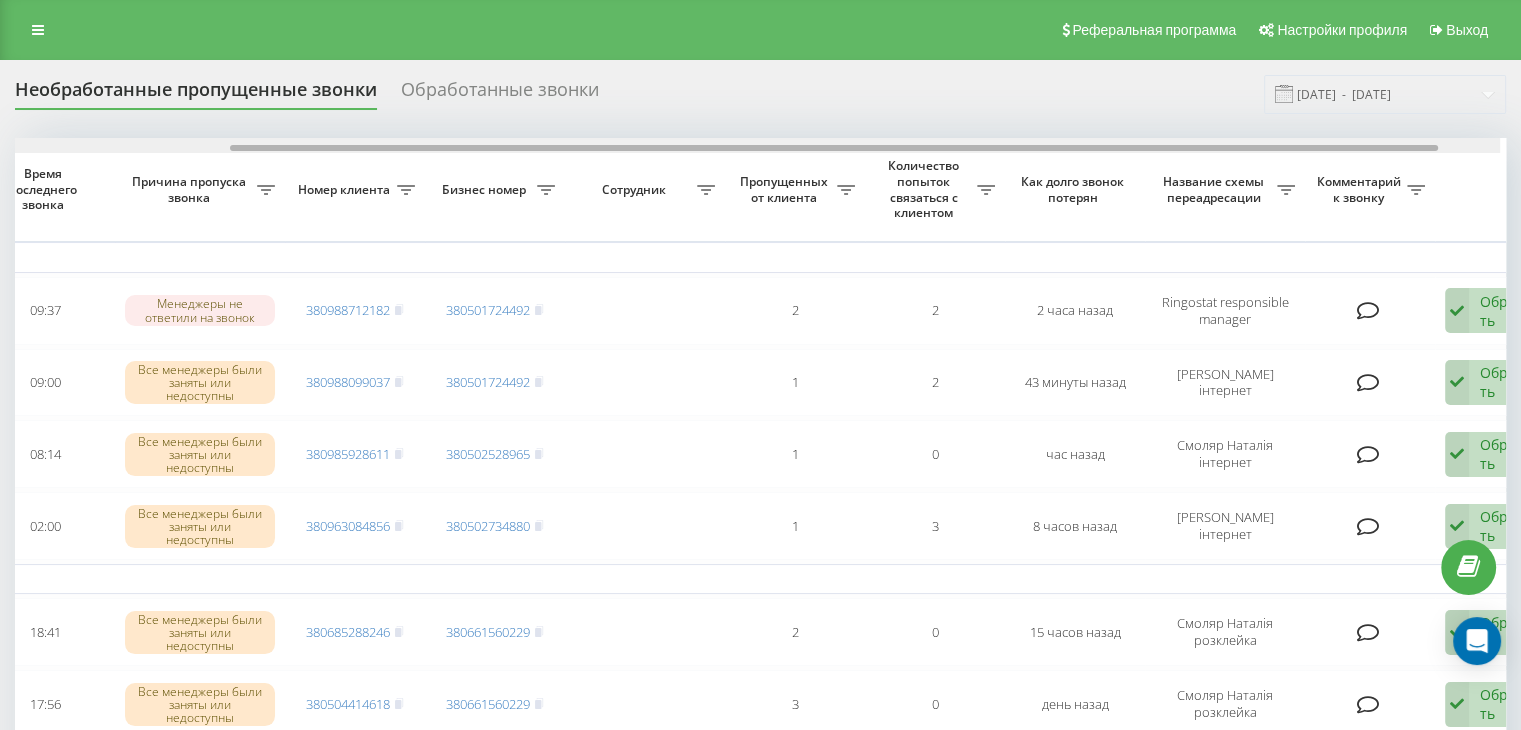 scroll, scrollTop: 0, scrollLeft: 273, axis: horizontal 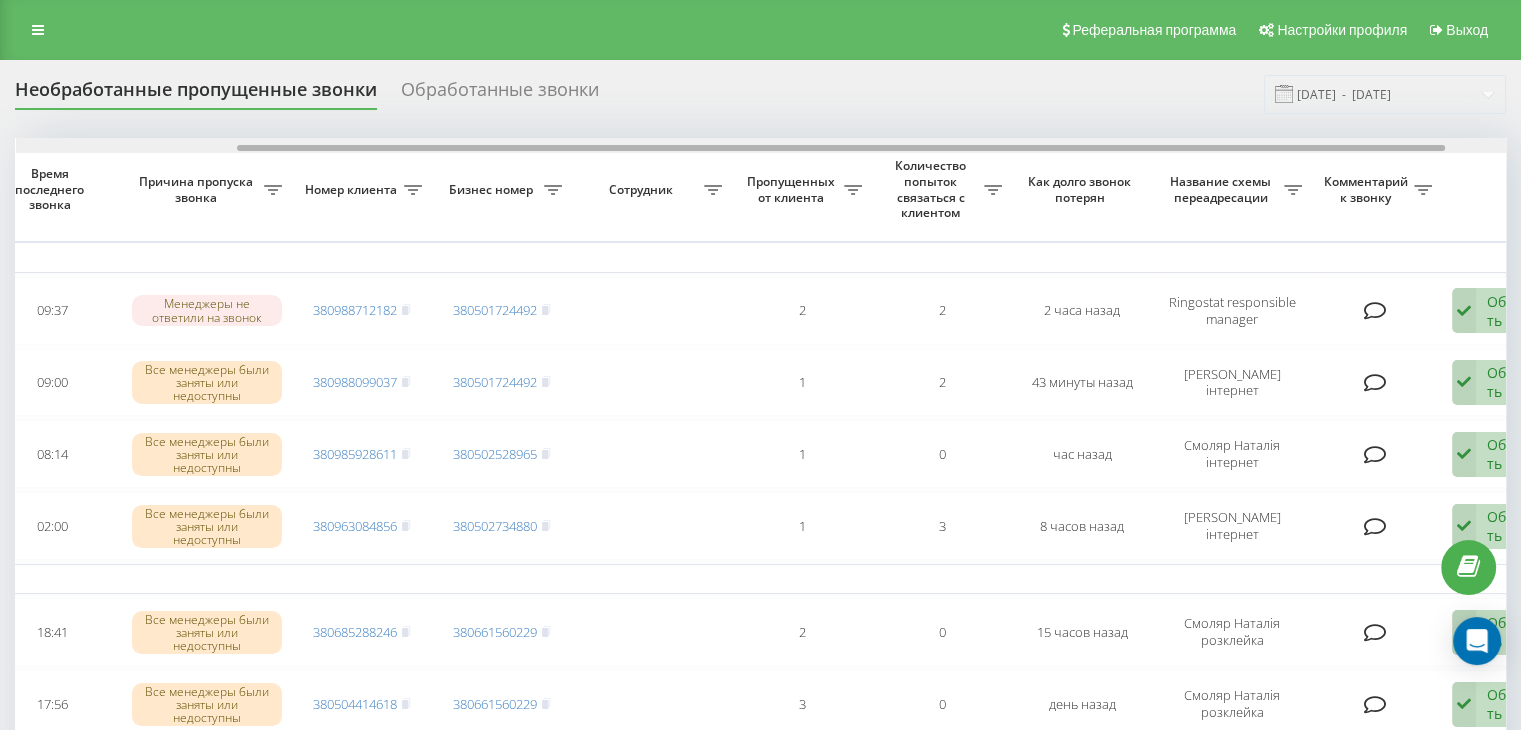 drag, startPoint x: 1084, startPoint y: 147, endPoint x: 1023, endPoint y: 145, distance: 61.03278 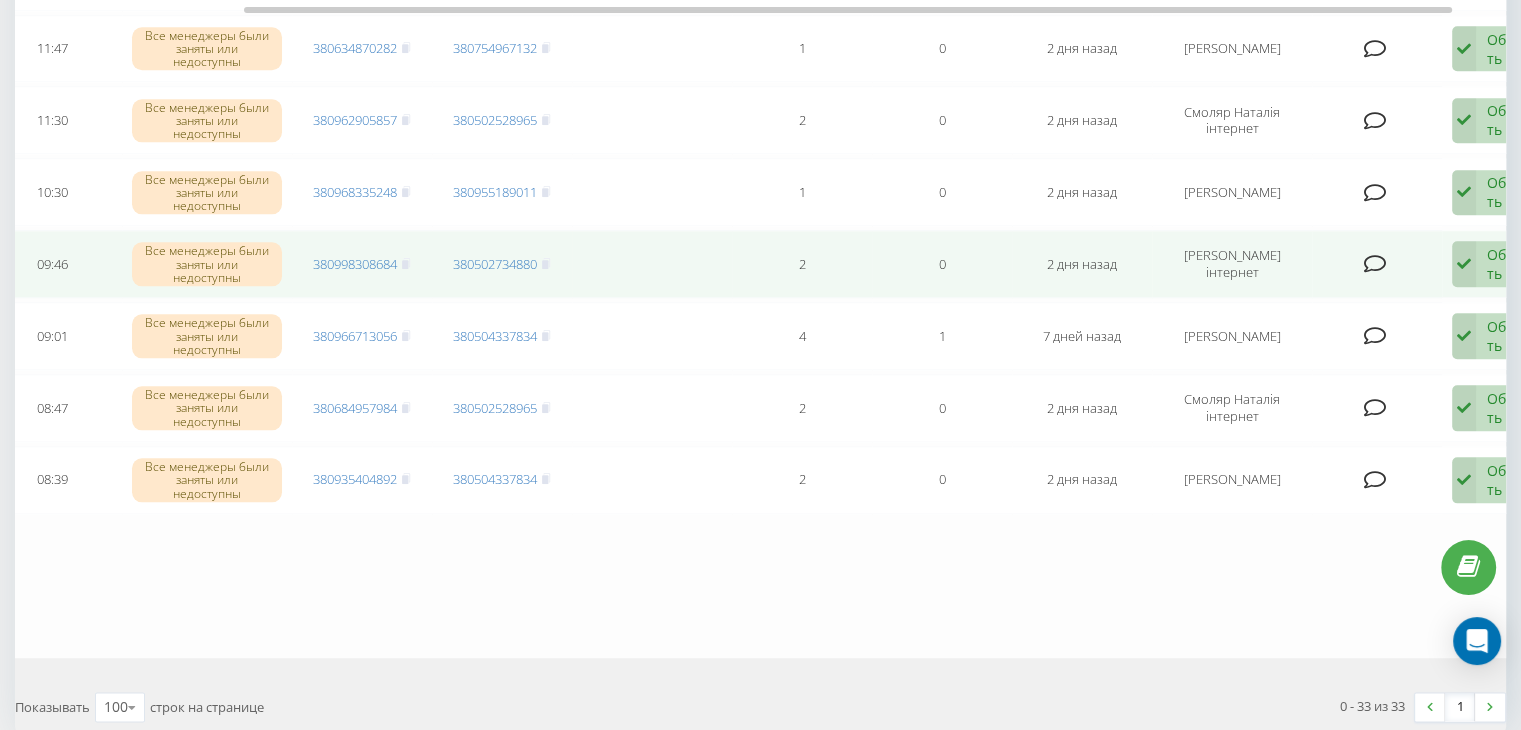 scroll, scrollTop: 2286, scrollLeft: 0, axis: vertical 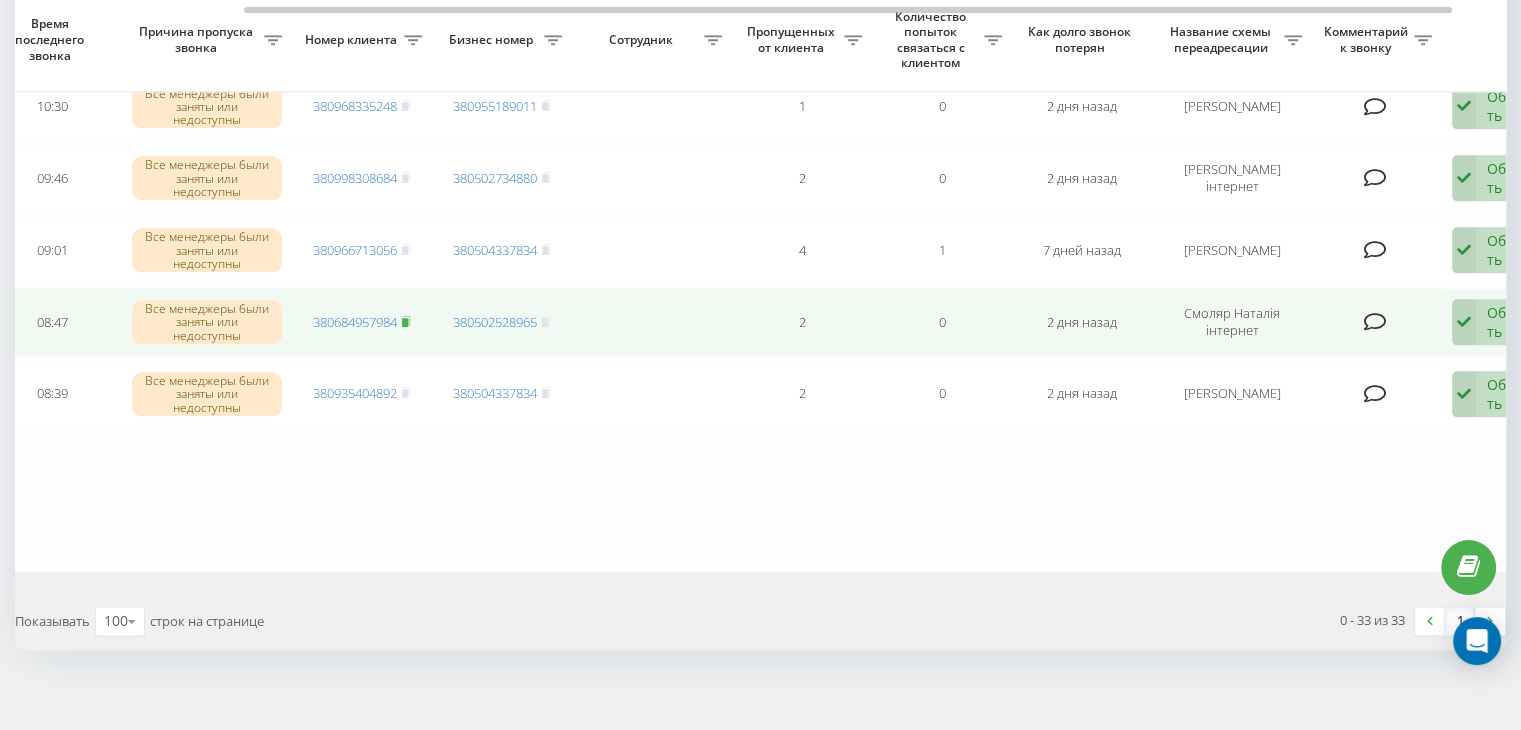 click 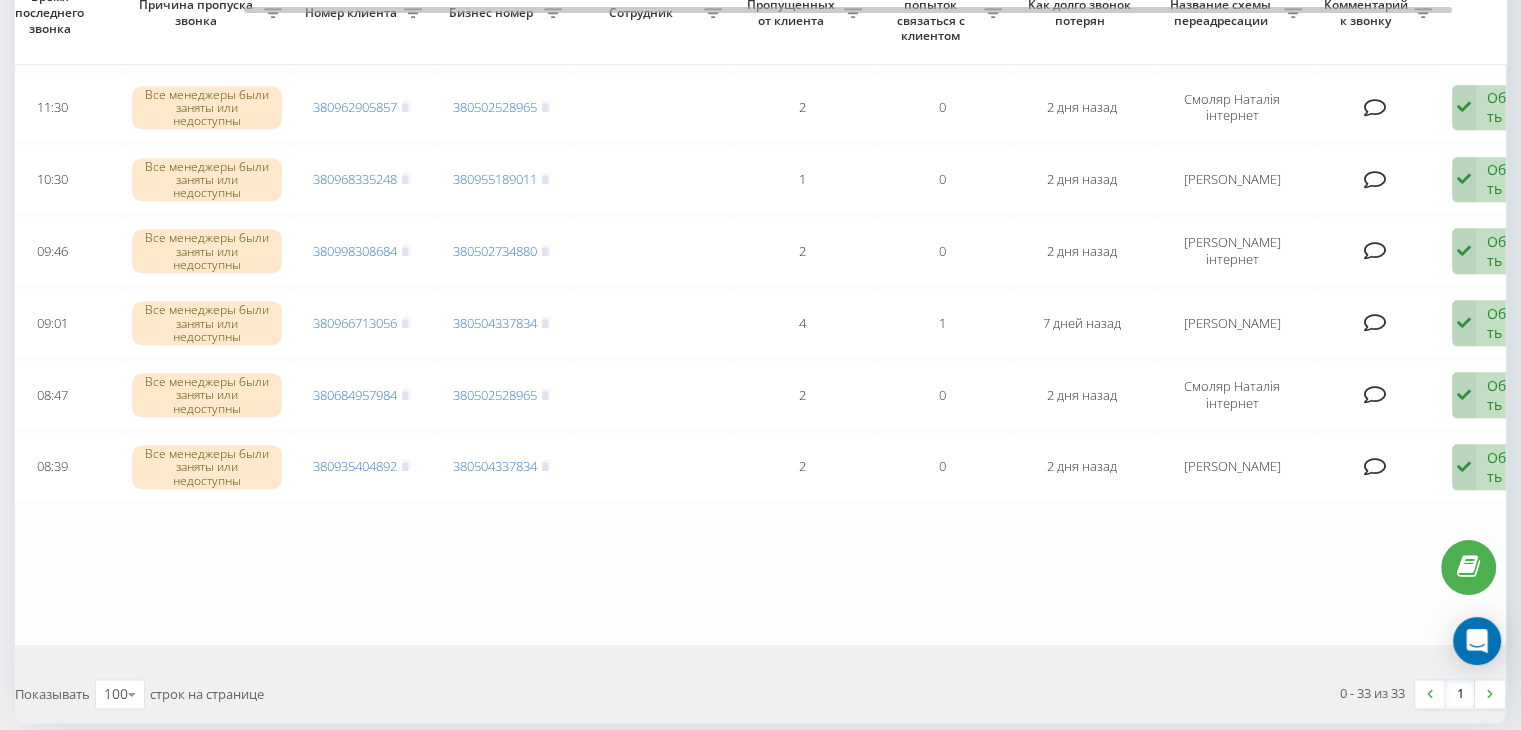 scroll, scrollTop: 2186, scrollLeft: 0, axis: vertical 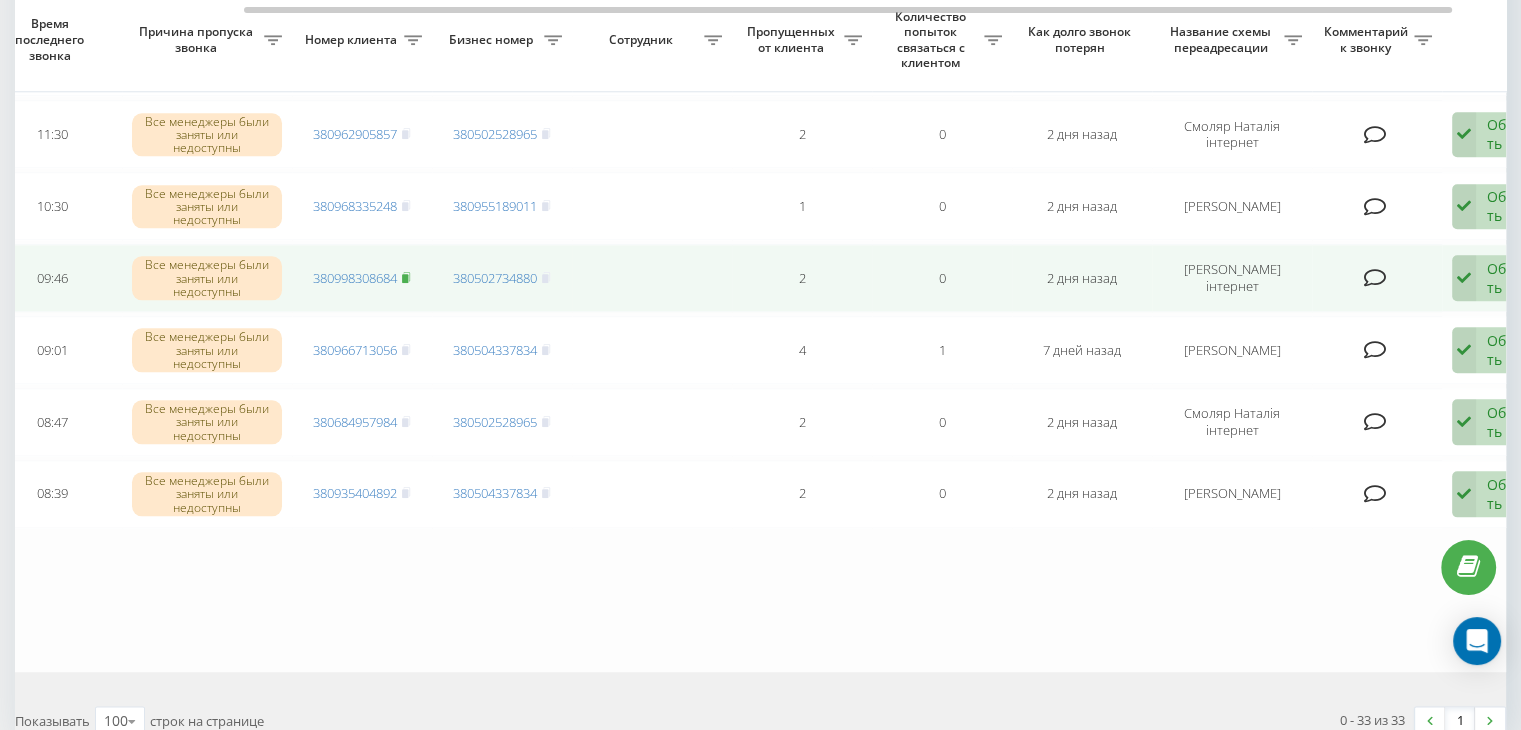 click 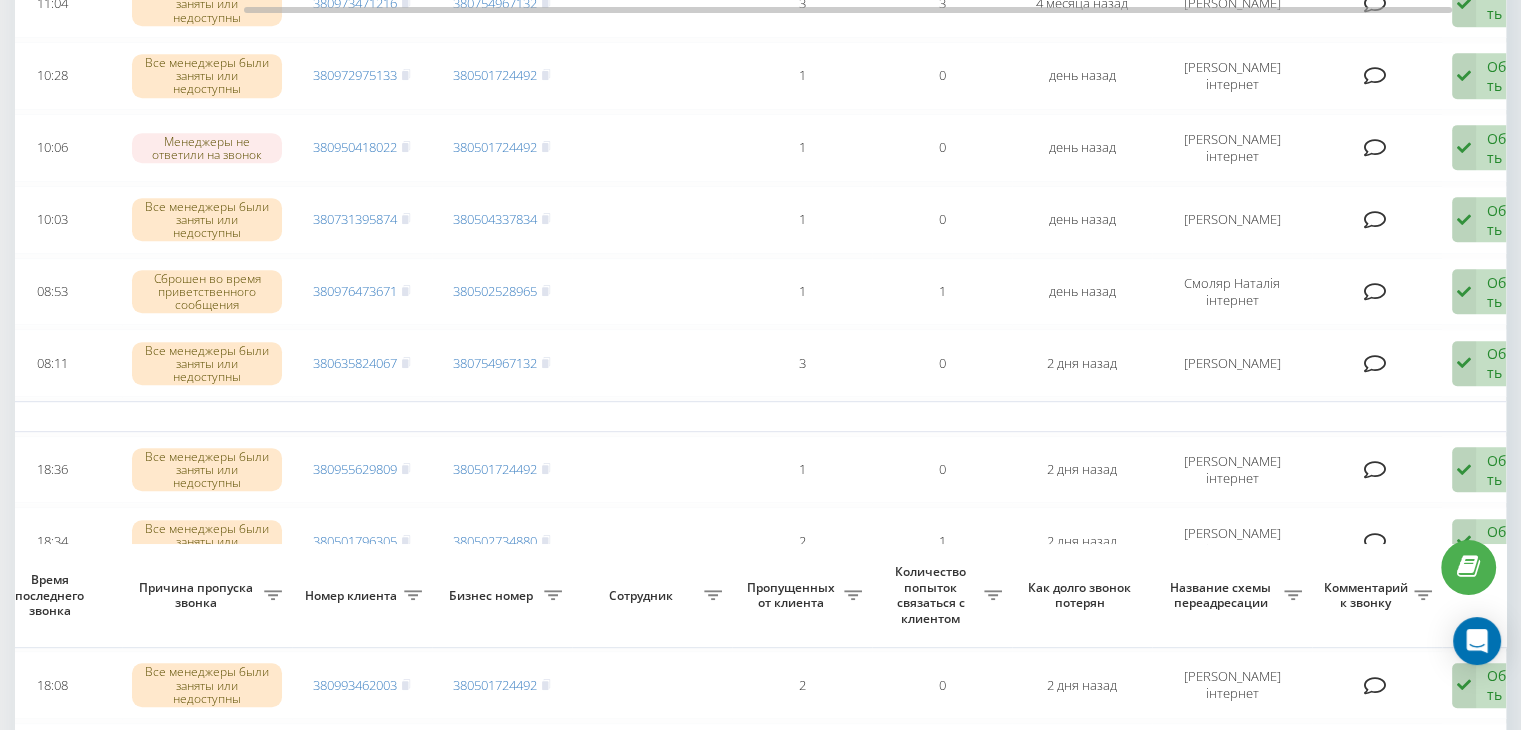 scroll, scrollTop: 986, scrollLeft: 0, axis: vertical 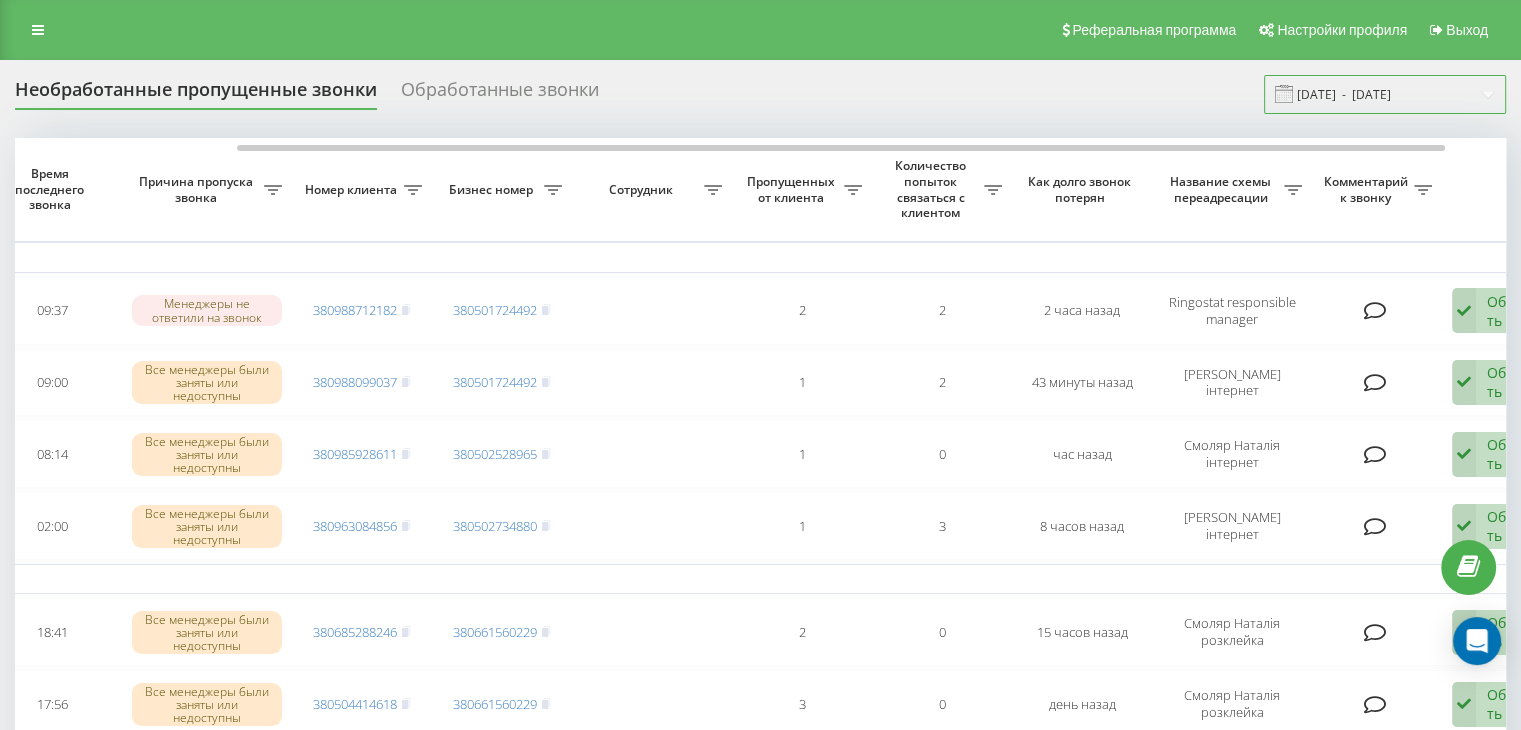 click on "19.07.2025  -  21.07.2025" at bounding box center [1385, 94] 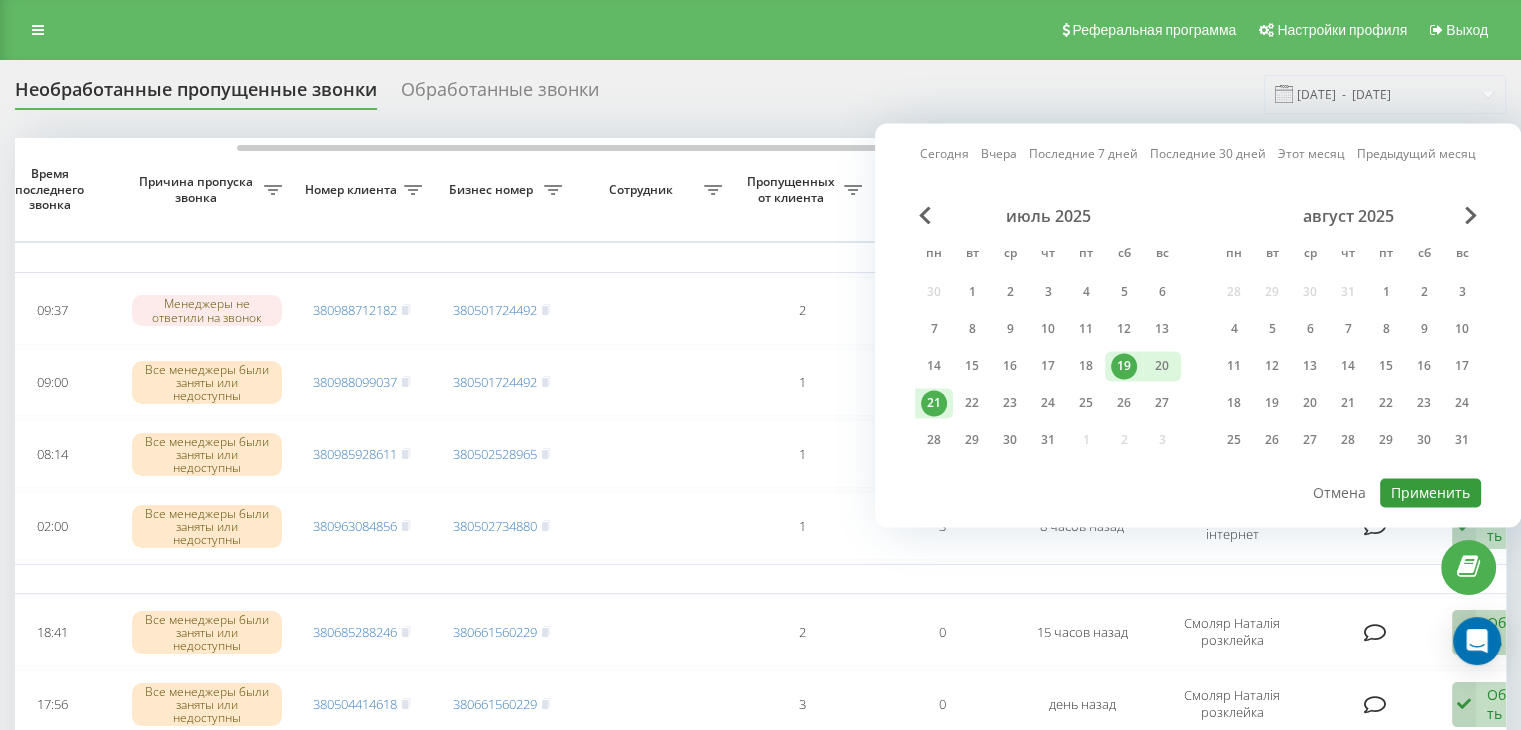 click on "Применить" at bounding box center (1430, 492) 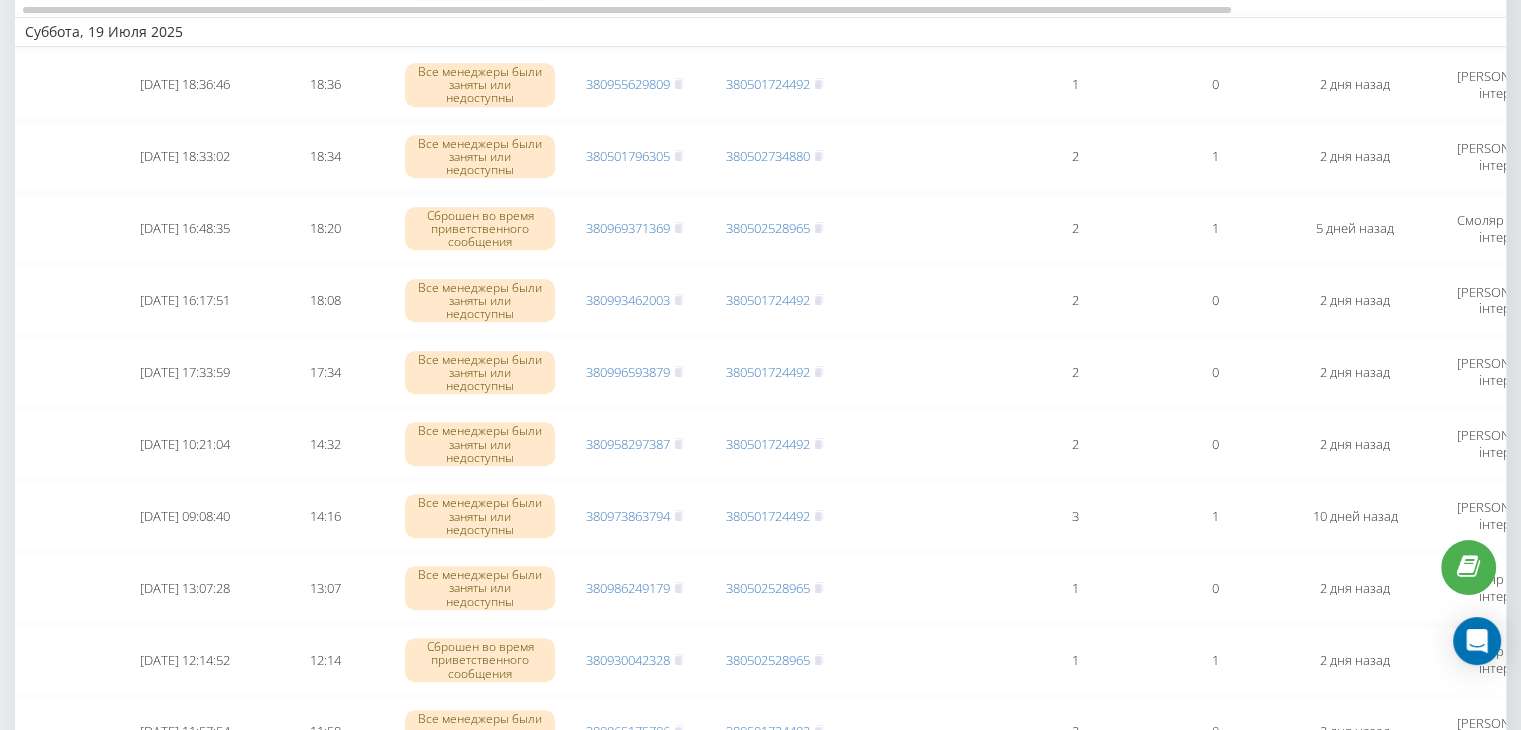 scroll, scrollTop: 2072, scrollLeft: 0, axis: vertical 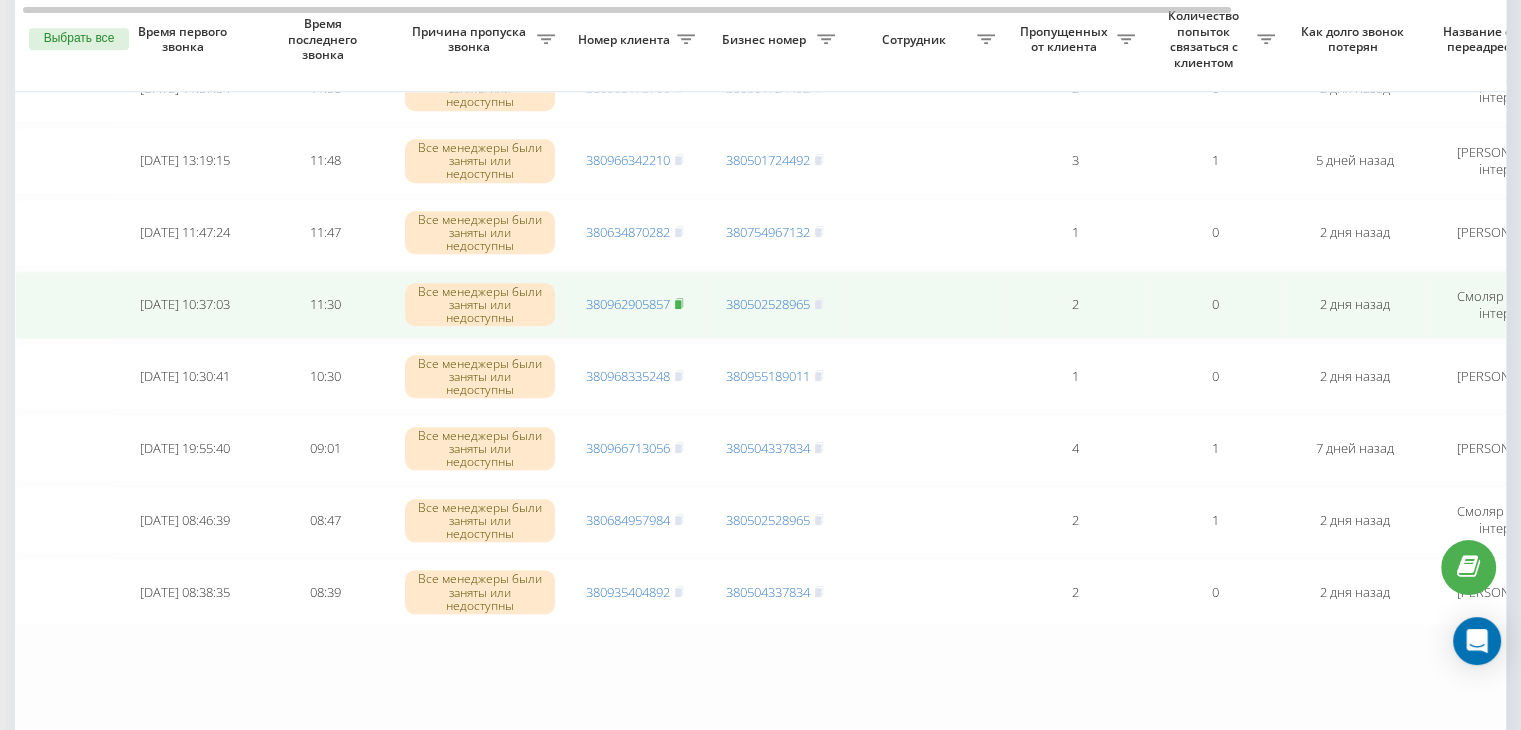 click 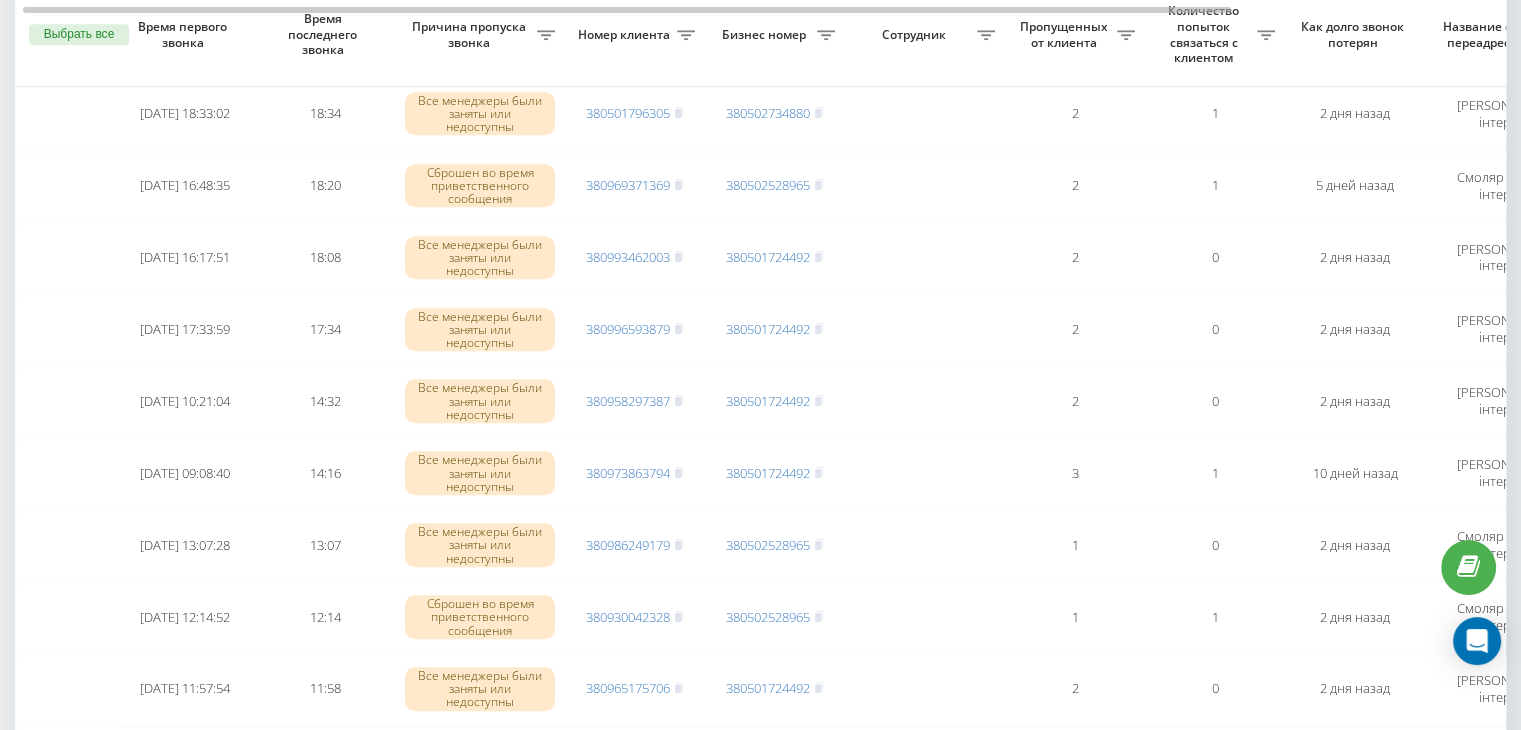 scroll, scrollTop: 772, scrollLeft: 0, axis: vertical 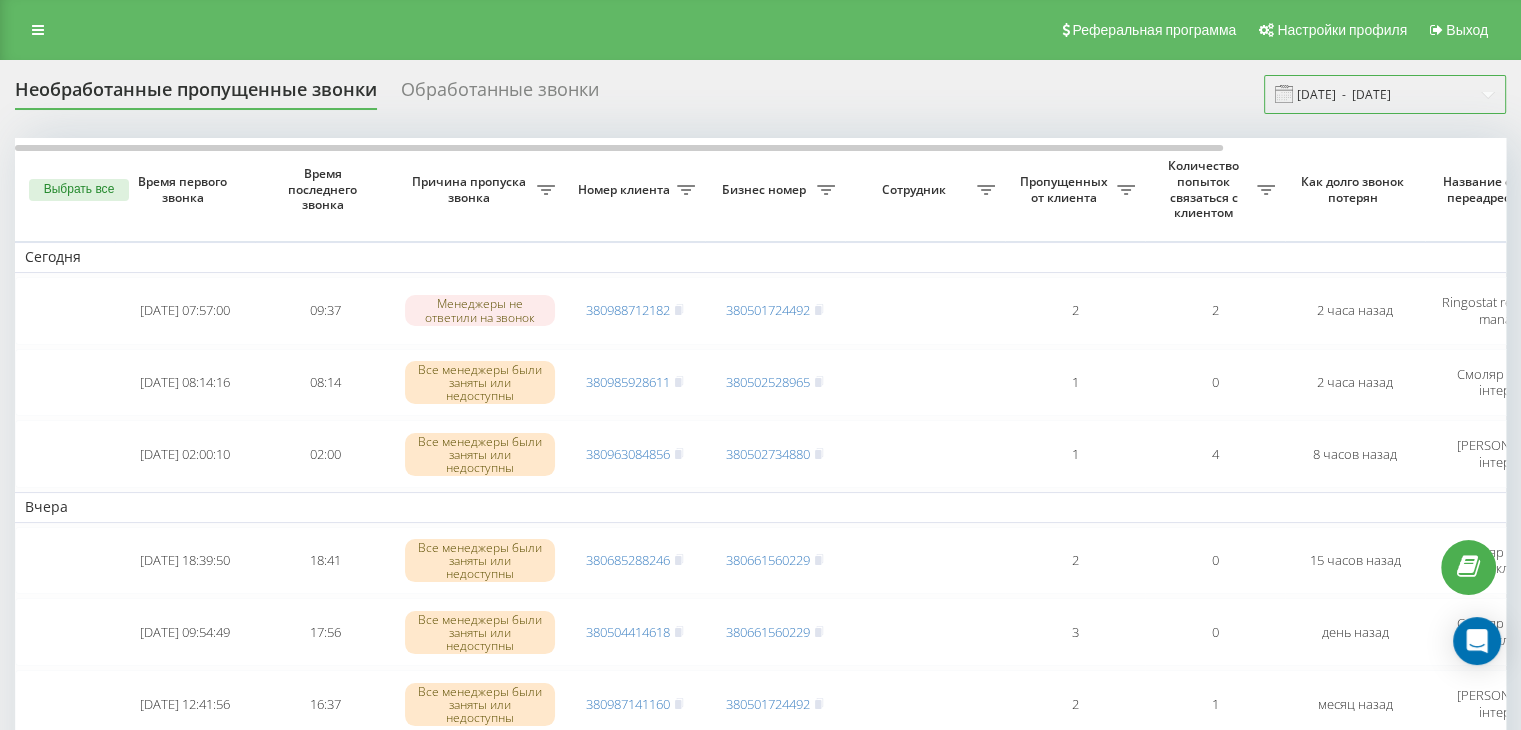 click on "19.07.2025  -  21.07.2025" at bounding box center (1385, 94) 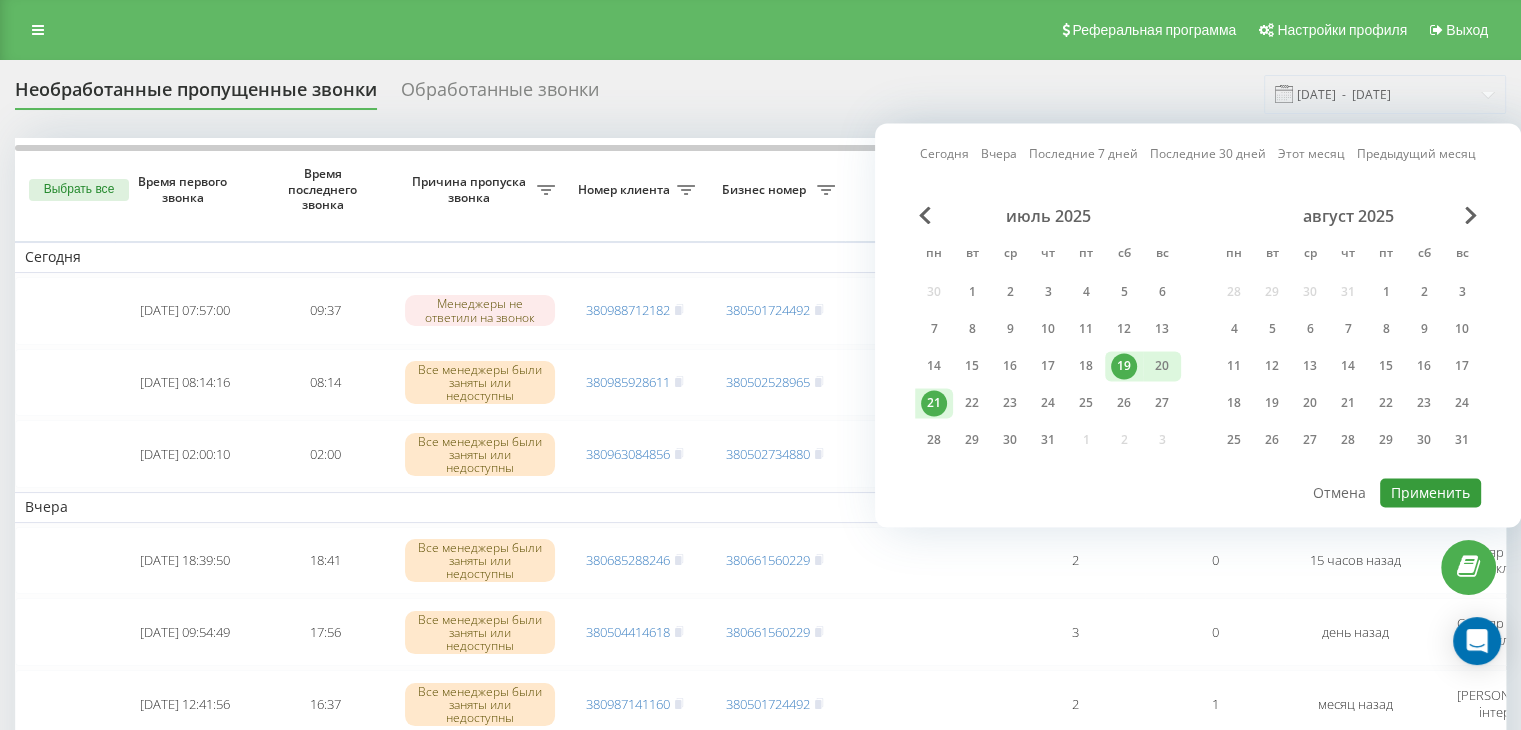 click on "Применить" at bounding box center (1430, 492) 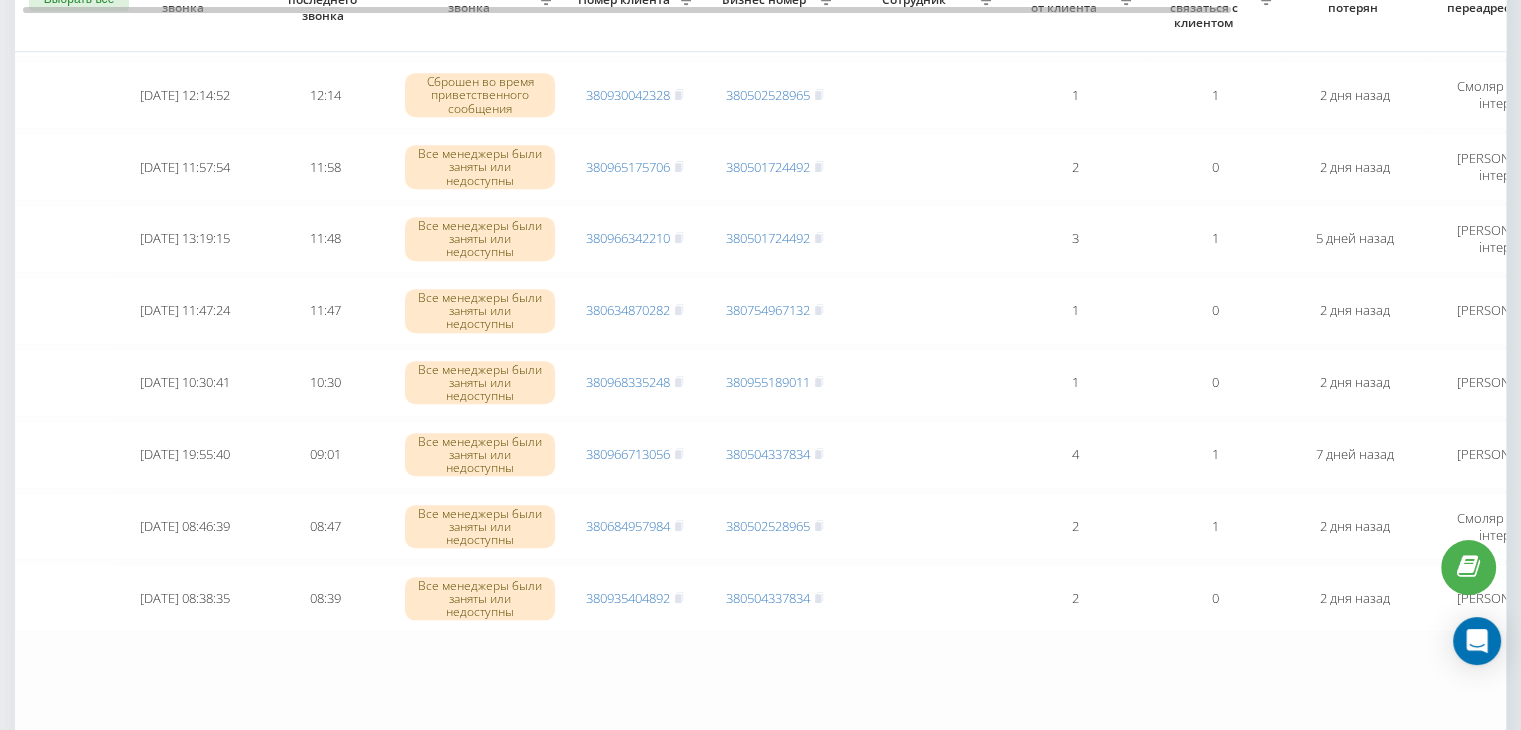 scroll, scrollTop: 1747, scrollLeft: 0, axis: vertical 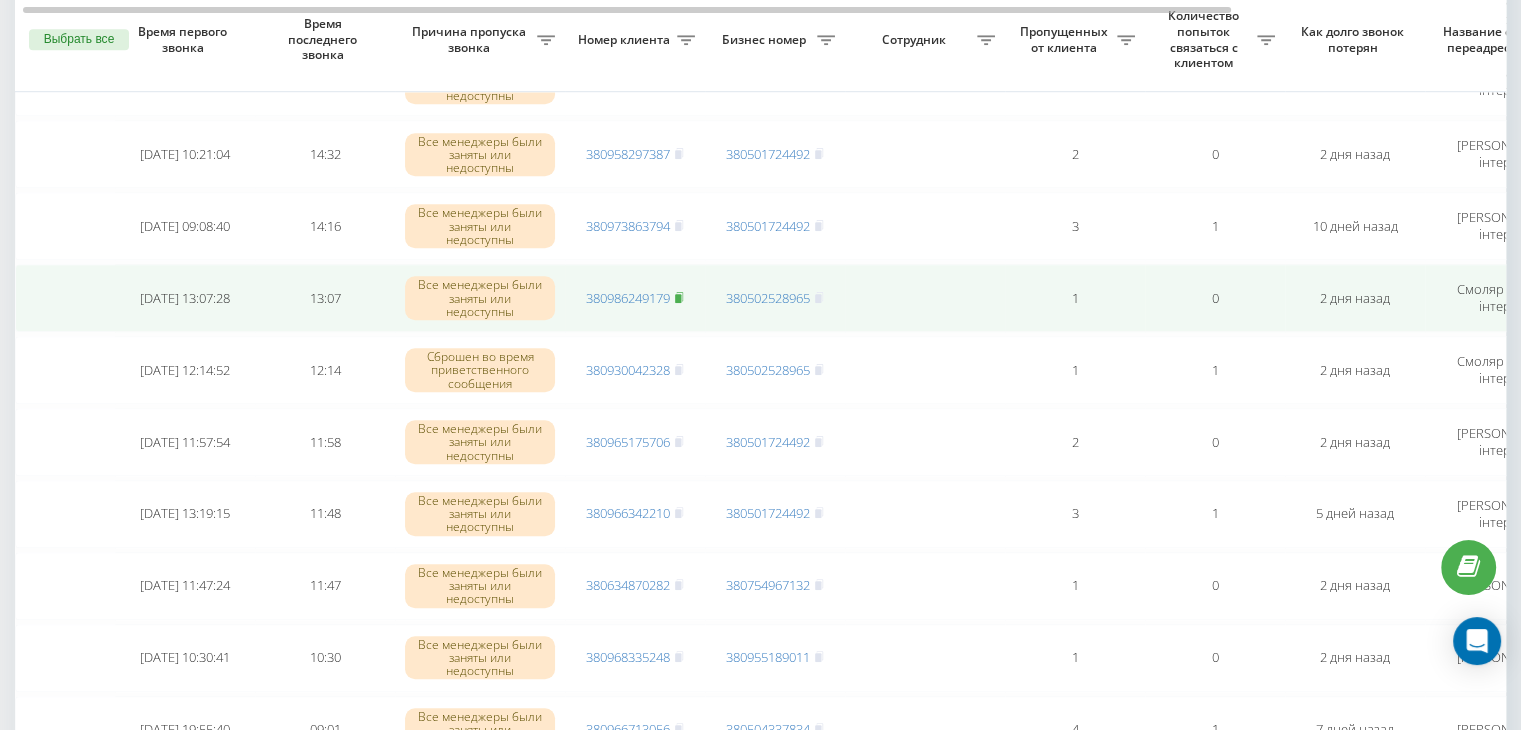 click 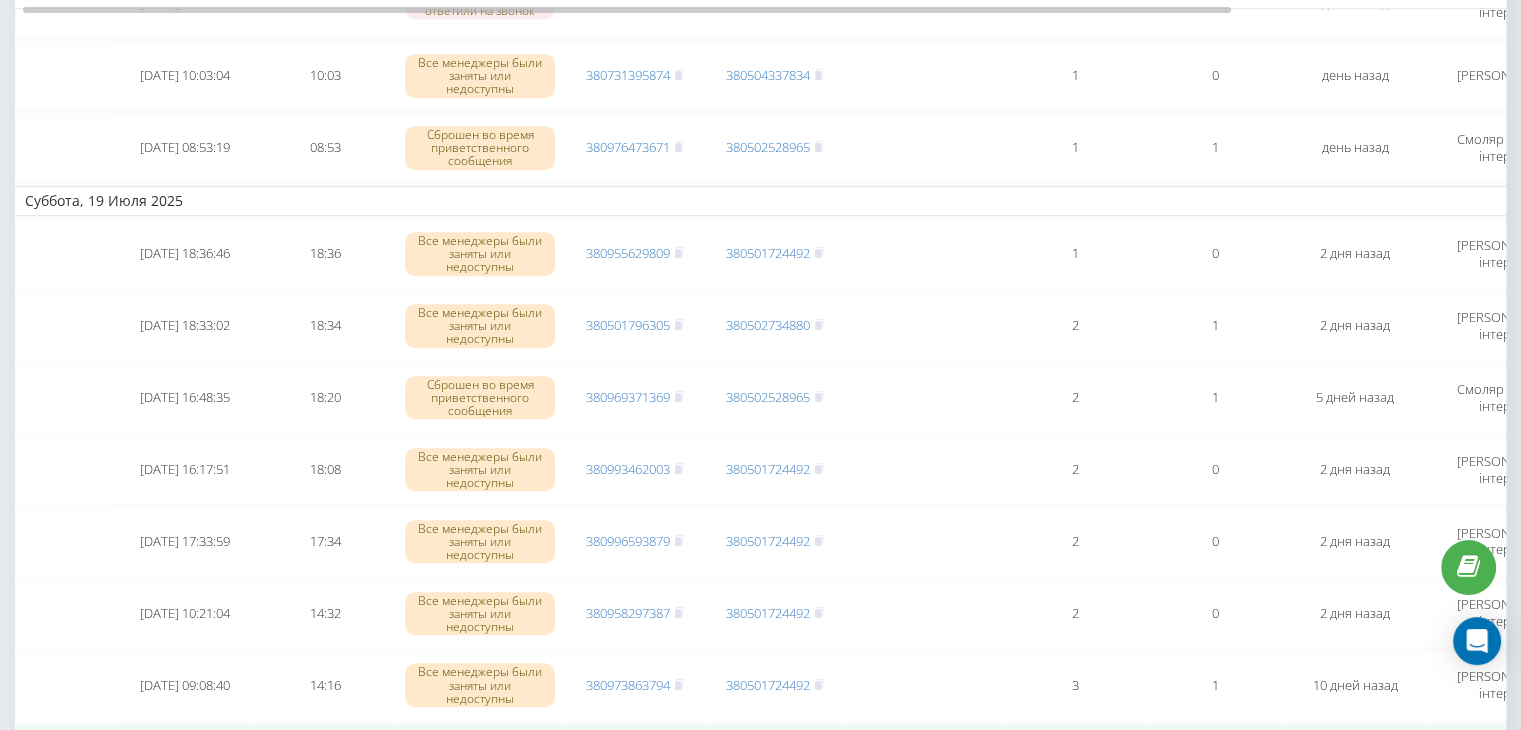 scroll, scrollTop: 847, scrollLeft: 0, axis: vertical 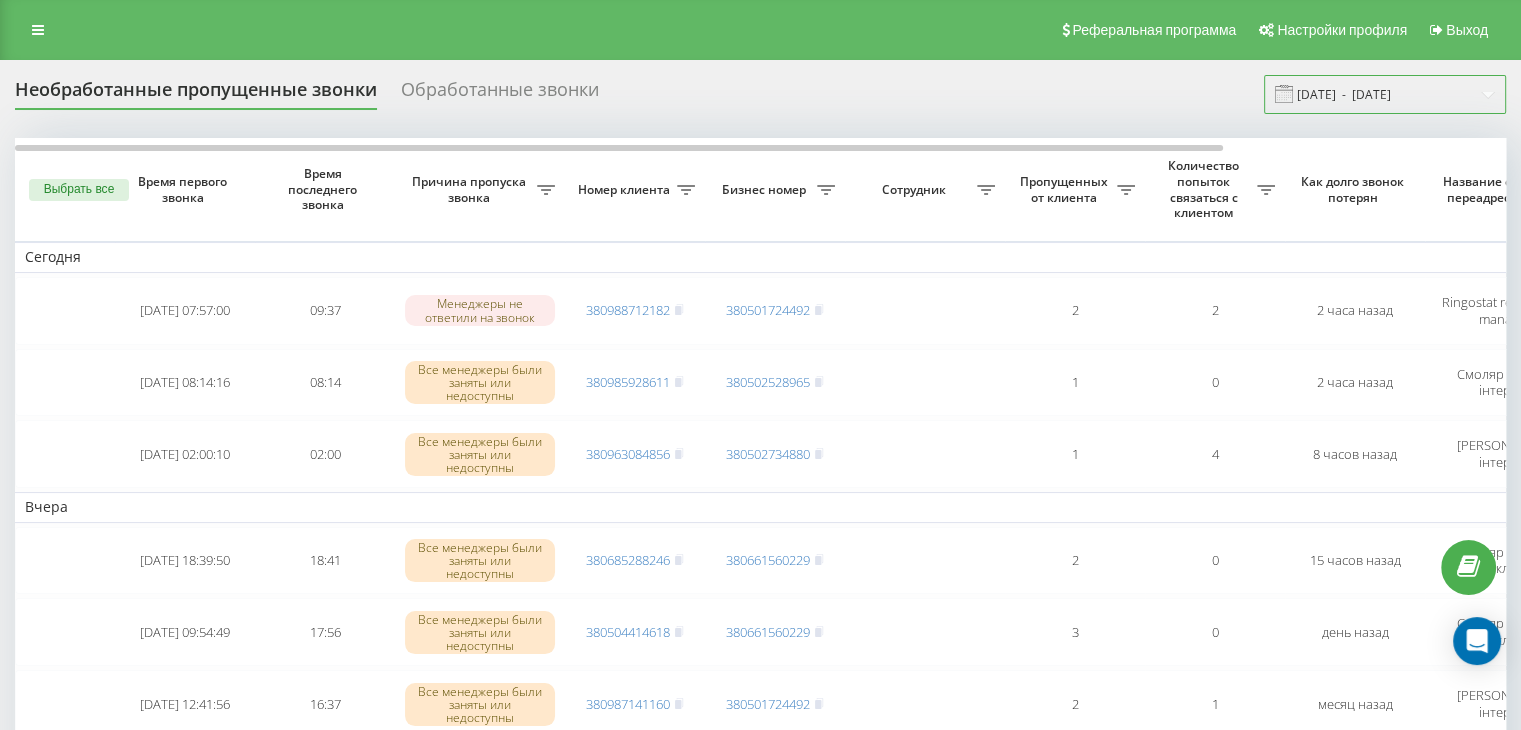 click on "19.07.2025  -  21.07.2025" at bounding box center (1385, 94) 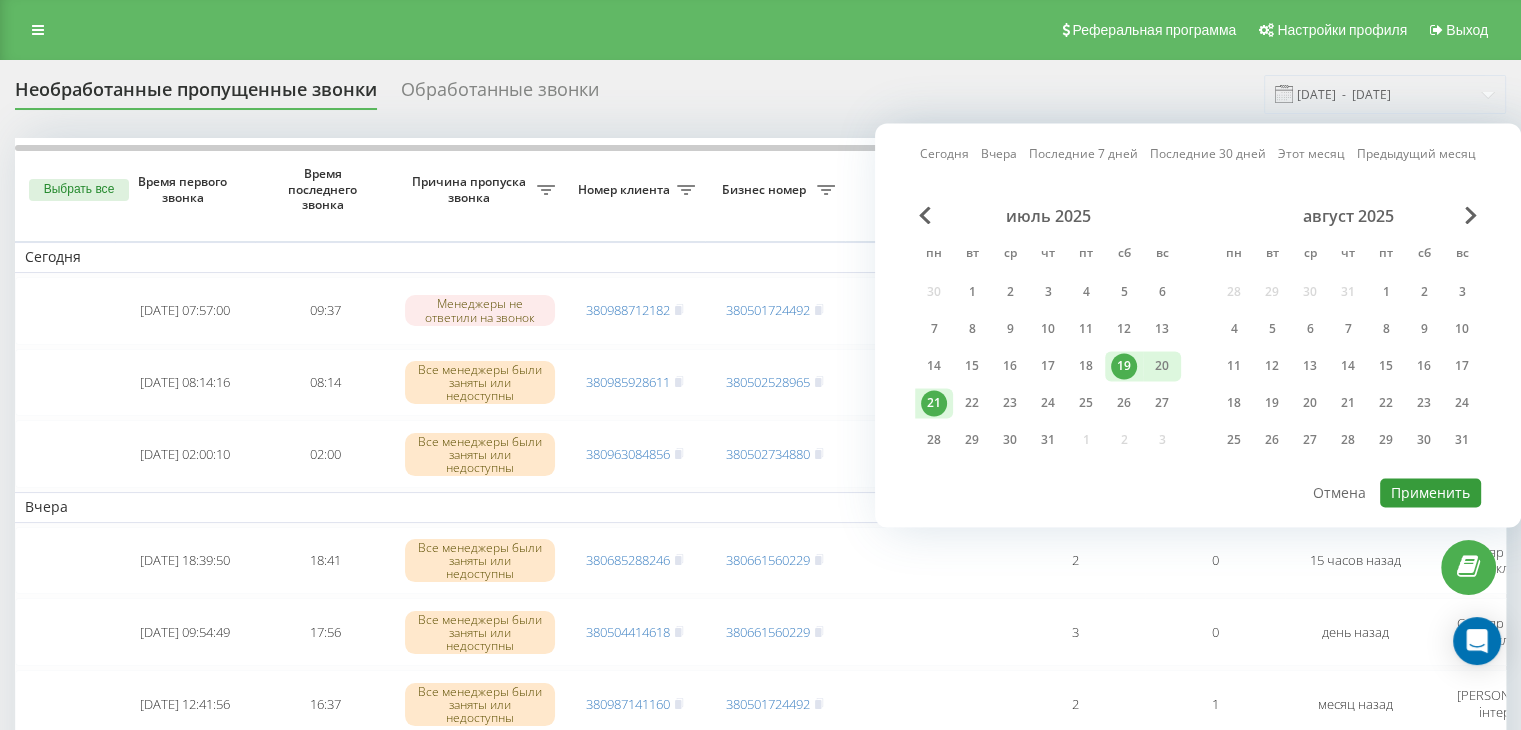 click on "Применить" at bounding box center [1430, 492] 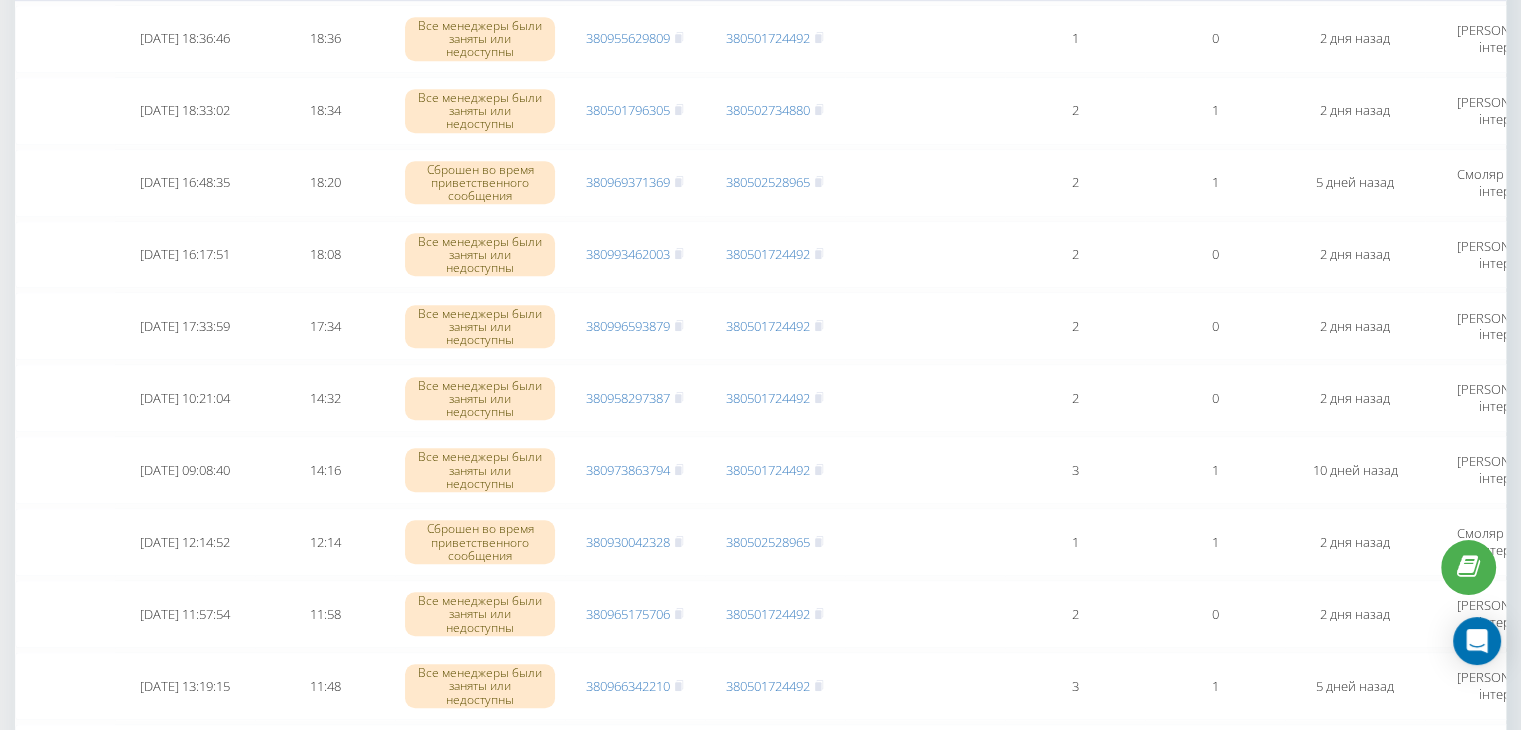scroll, scrollTop: 0, scrollLeft: 0, axis: both 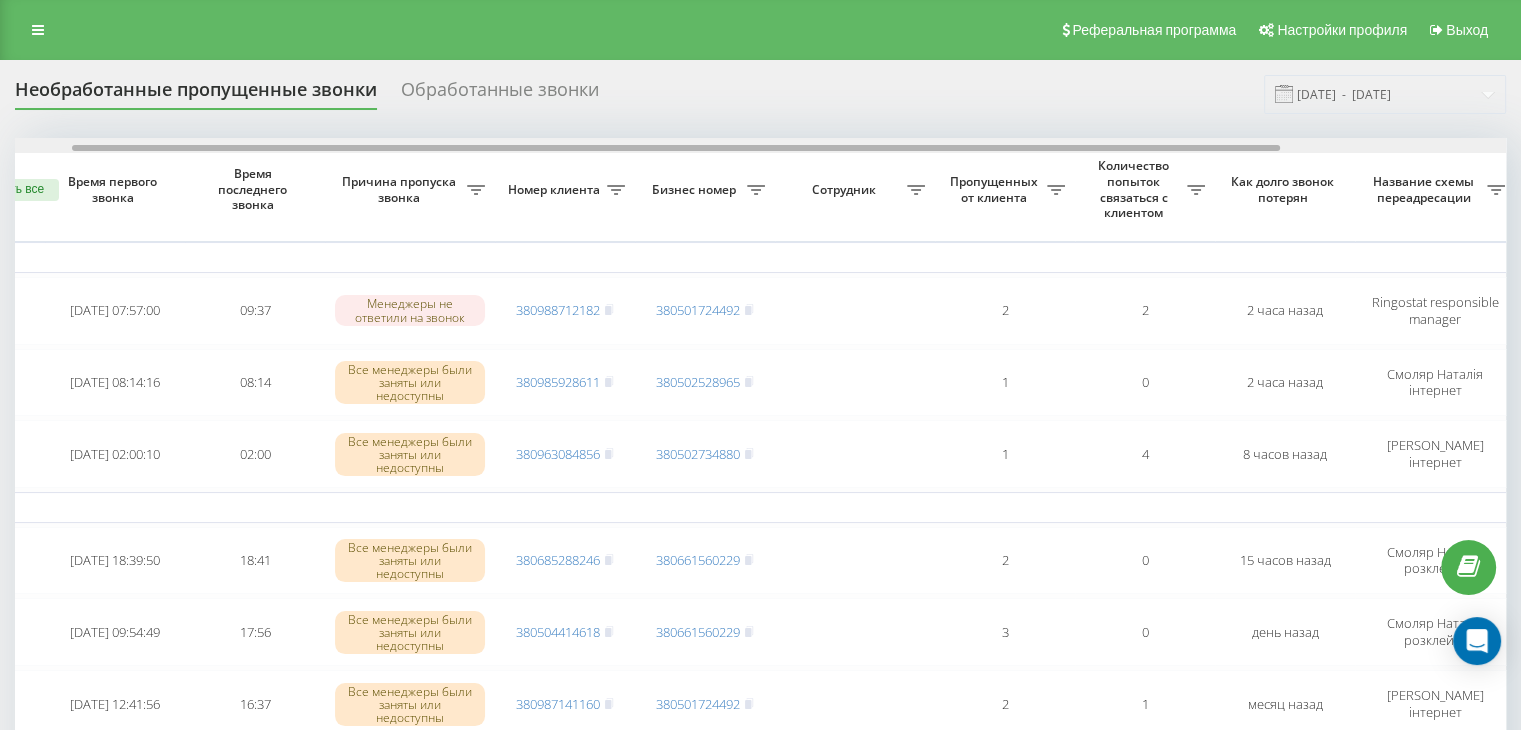 drag, startPoint x: 1148, startPoint y: 146, endPoint x: 1205, endPoint y: 151, distance: 57.21888 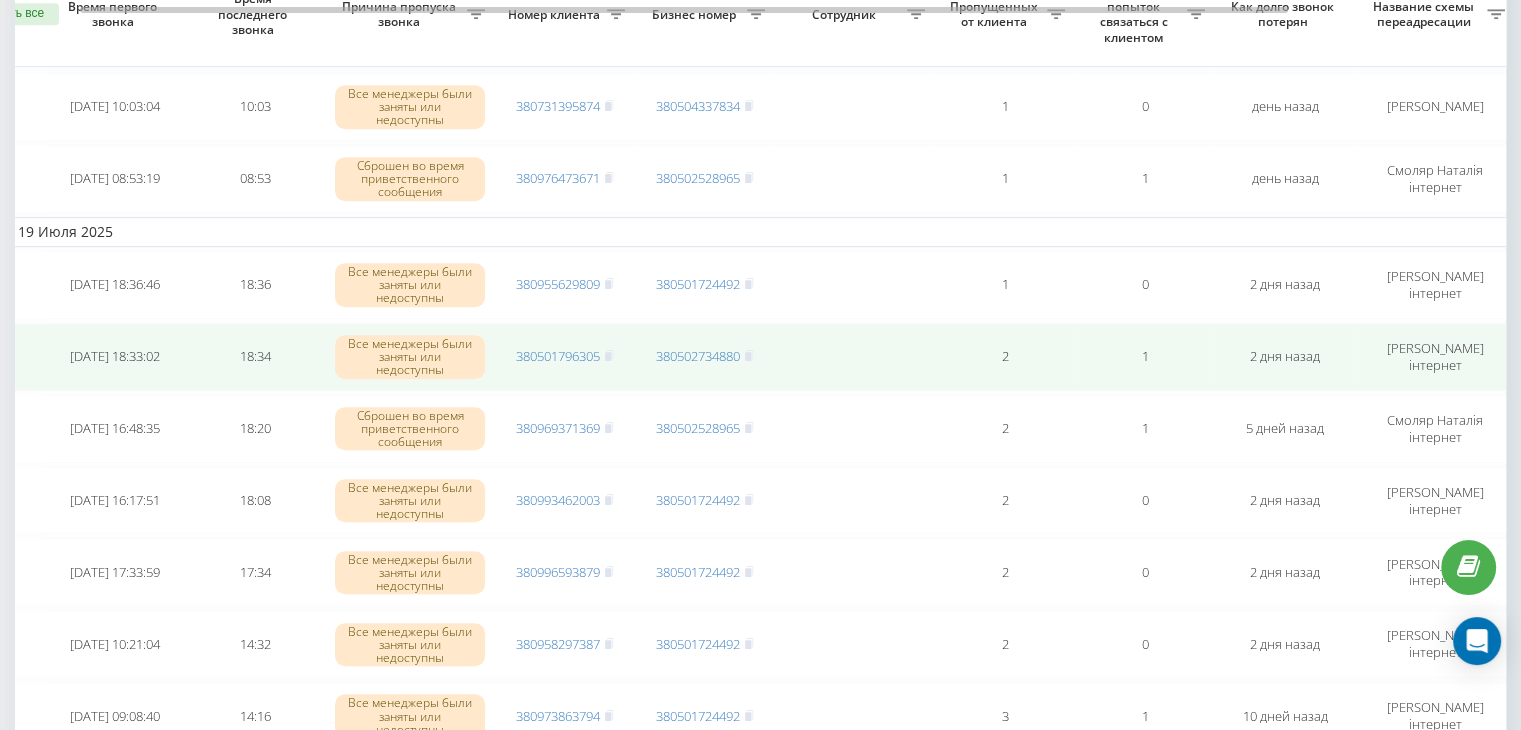 scroll, scrollTop: 757, scrollLeft: 0, axis: vertical 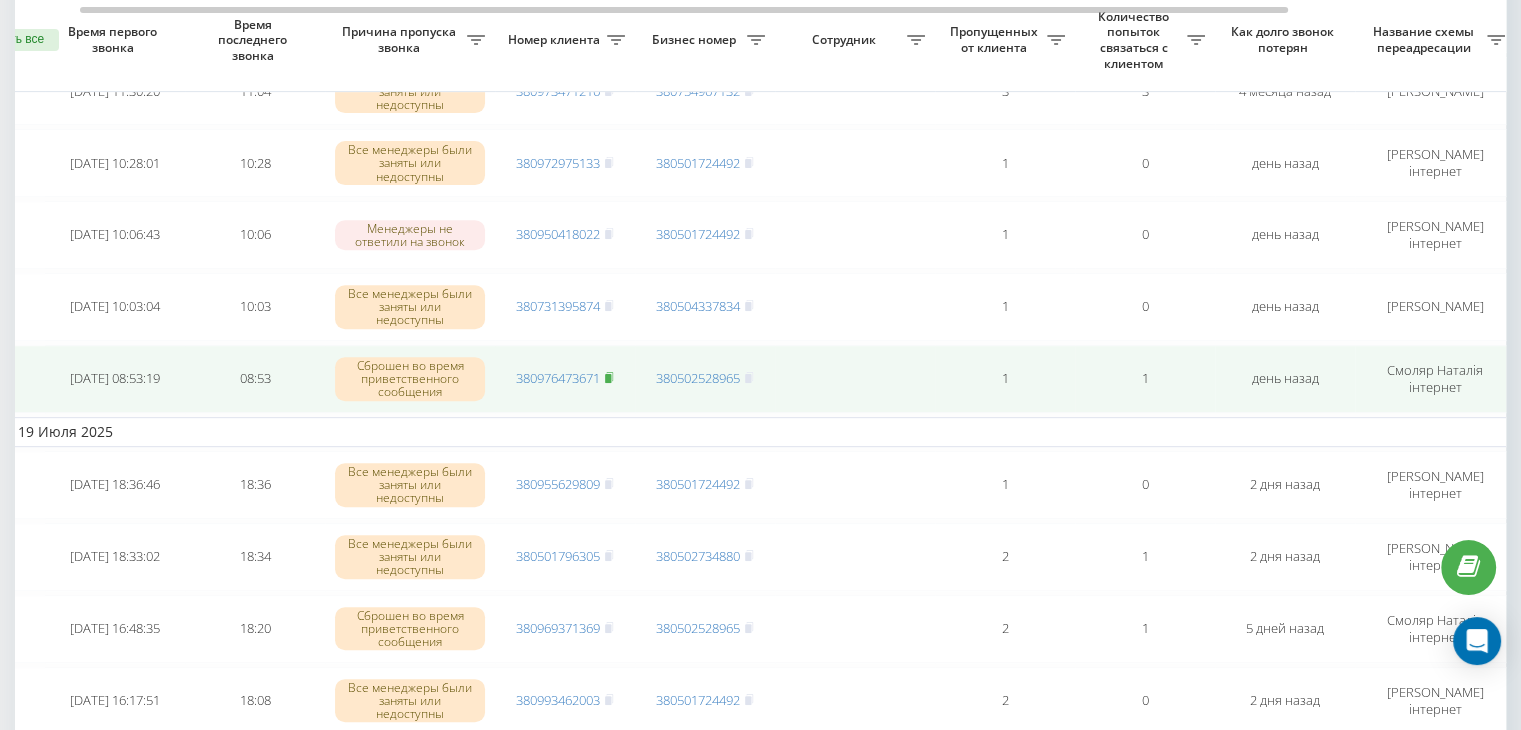 click 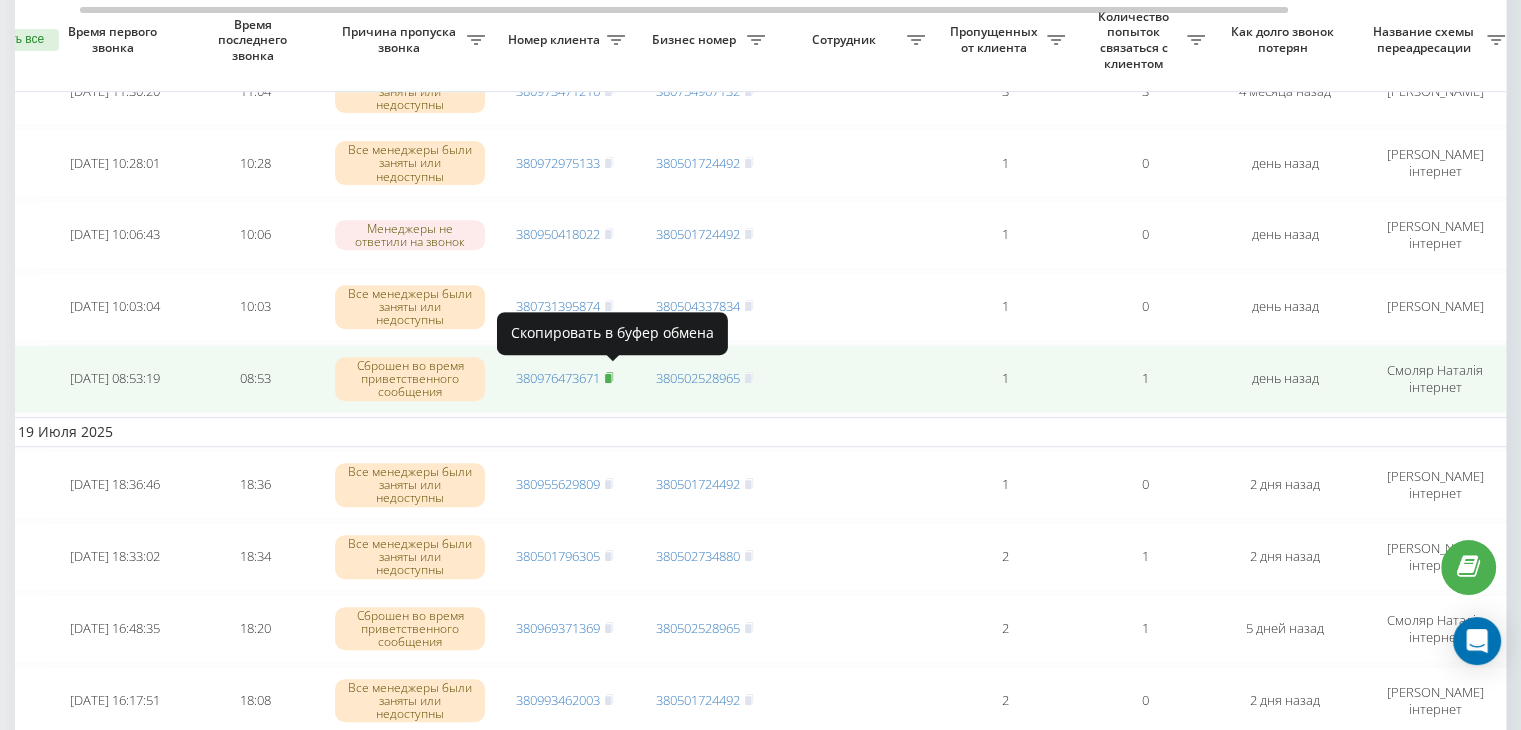 click 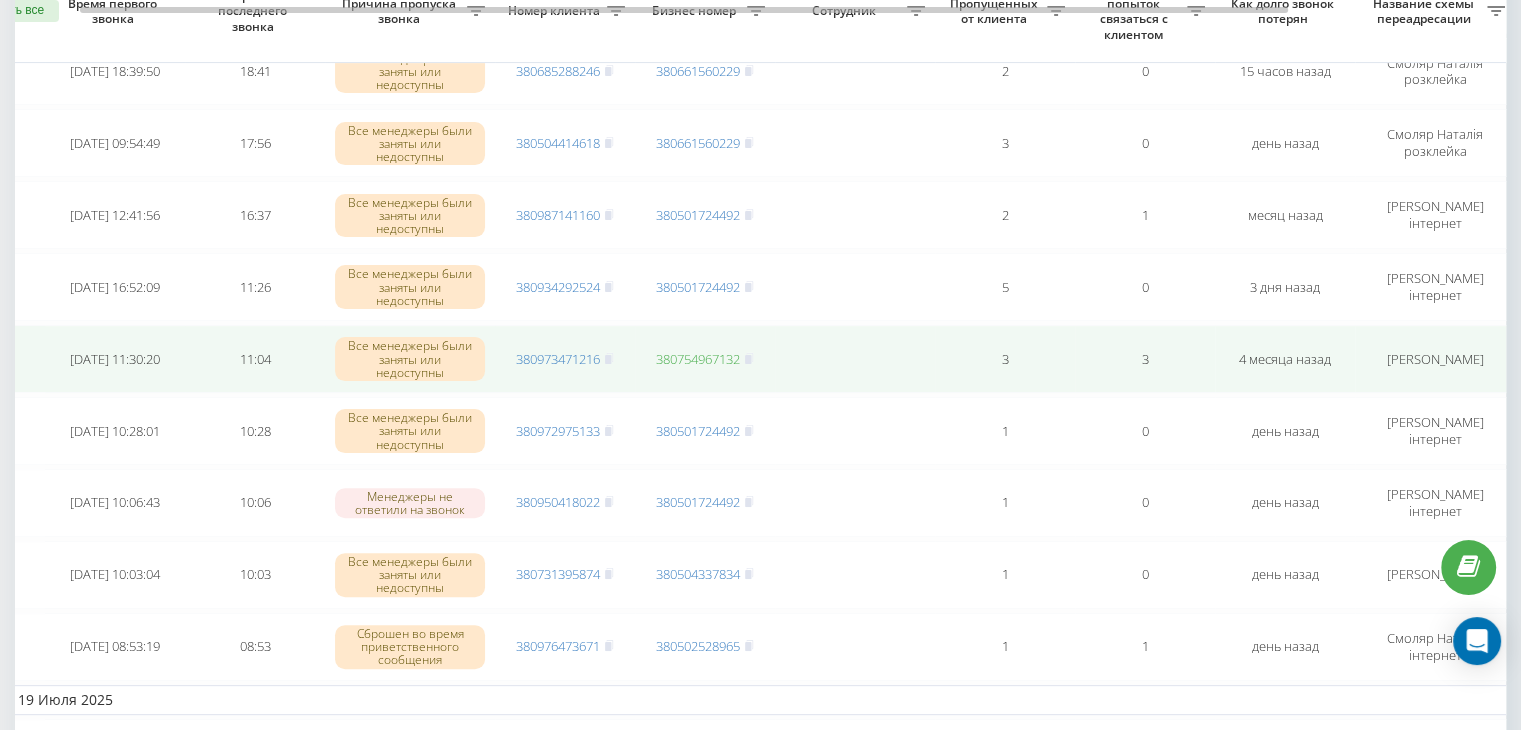 scroll, scrollTop: 457, scrollLeft: 0, axis: vertical 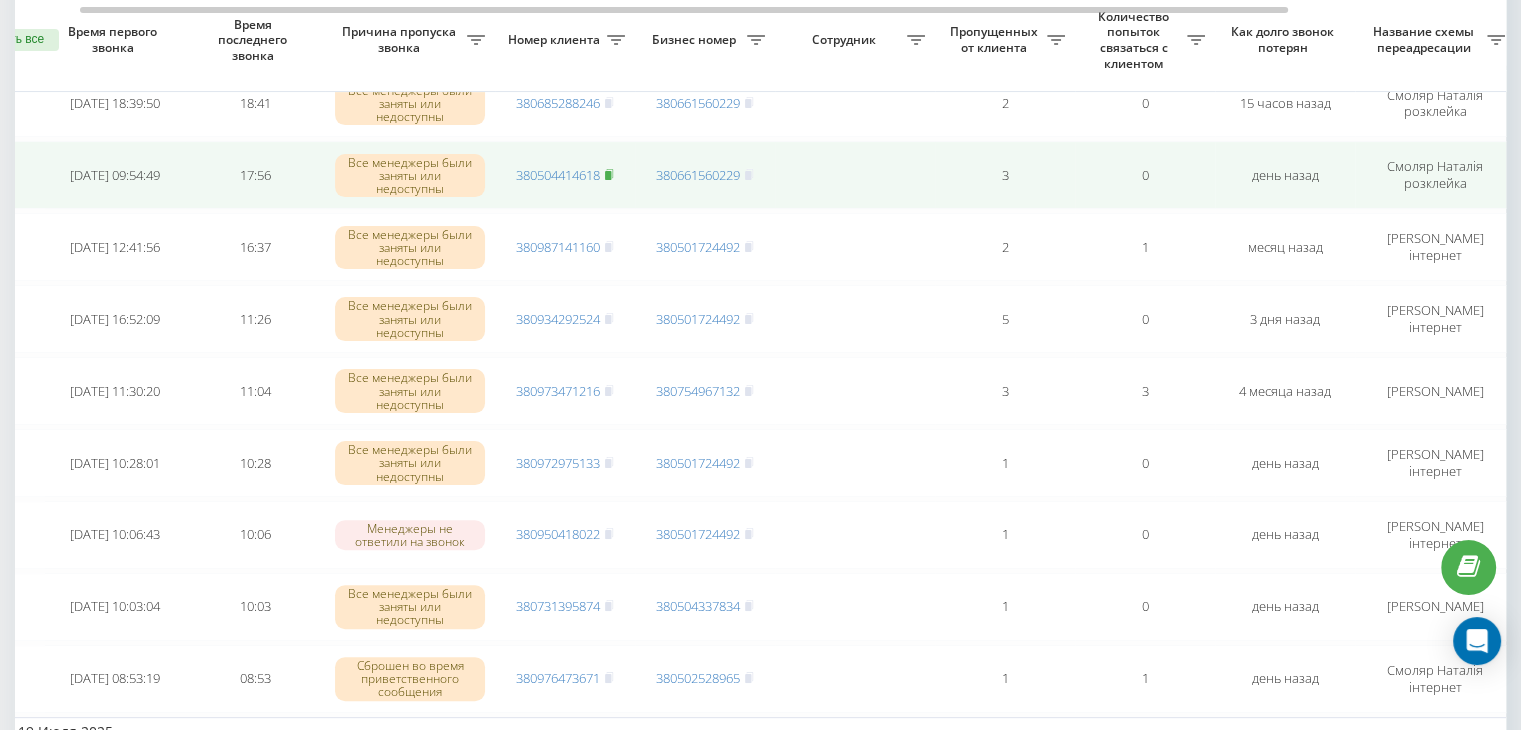 click 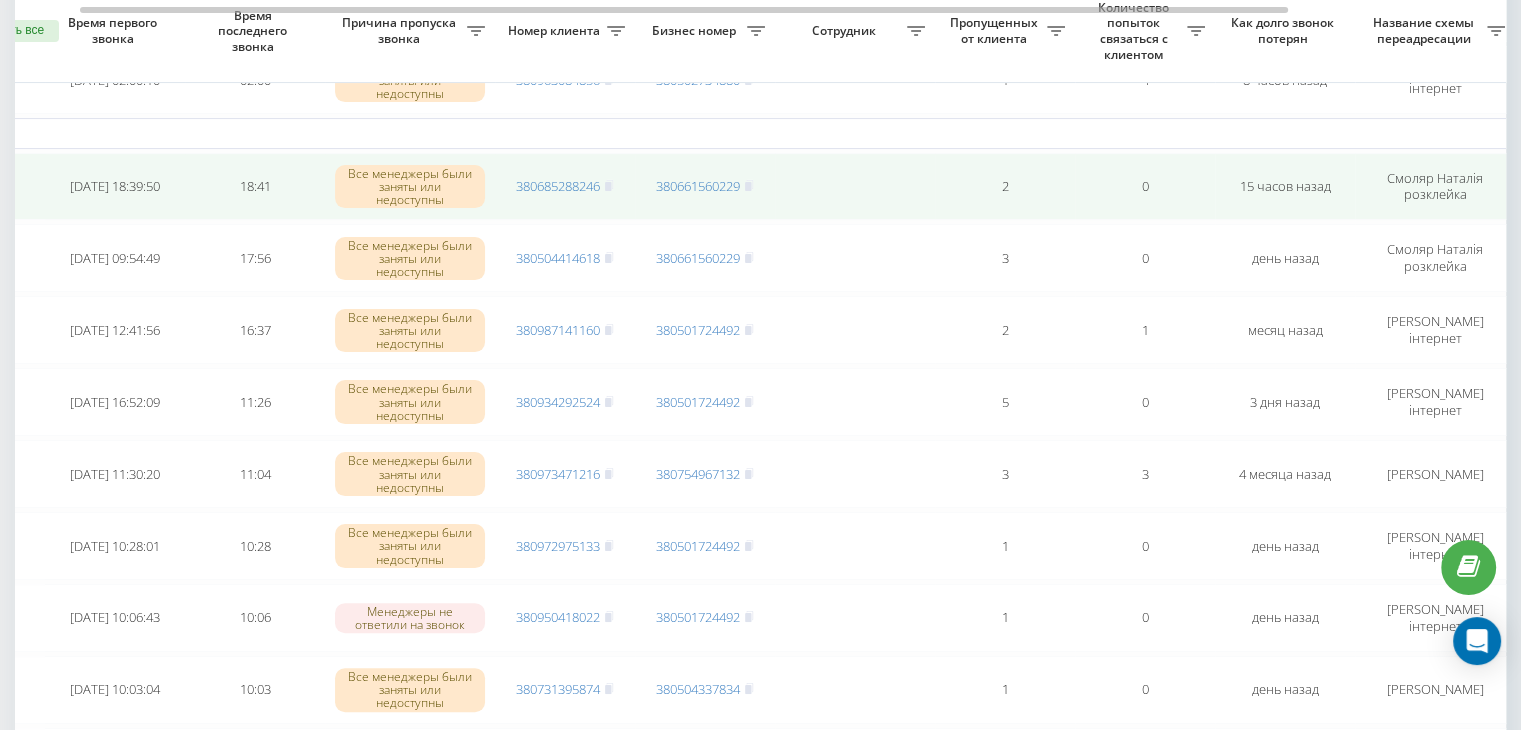 scroll, scrollTop: 357, scrollLeft: 0, axis: vertical 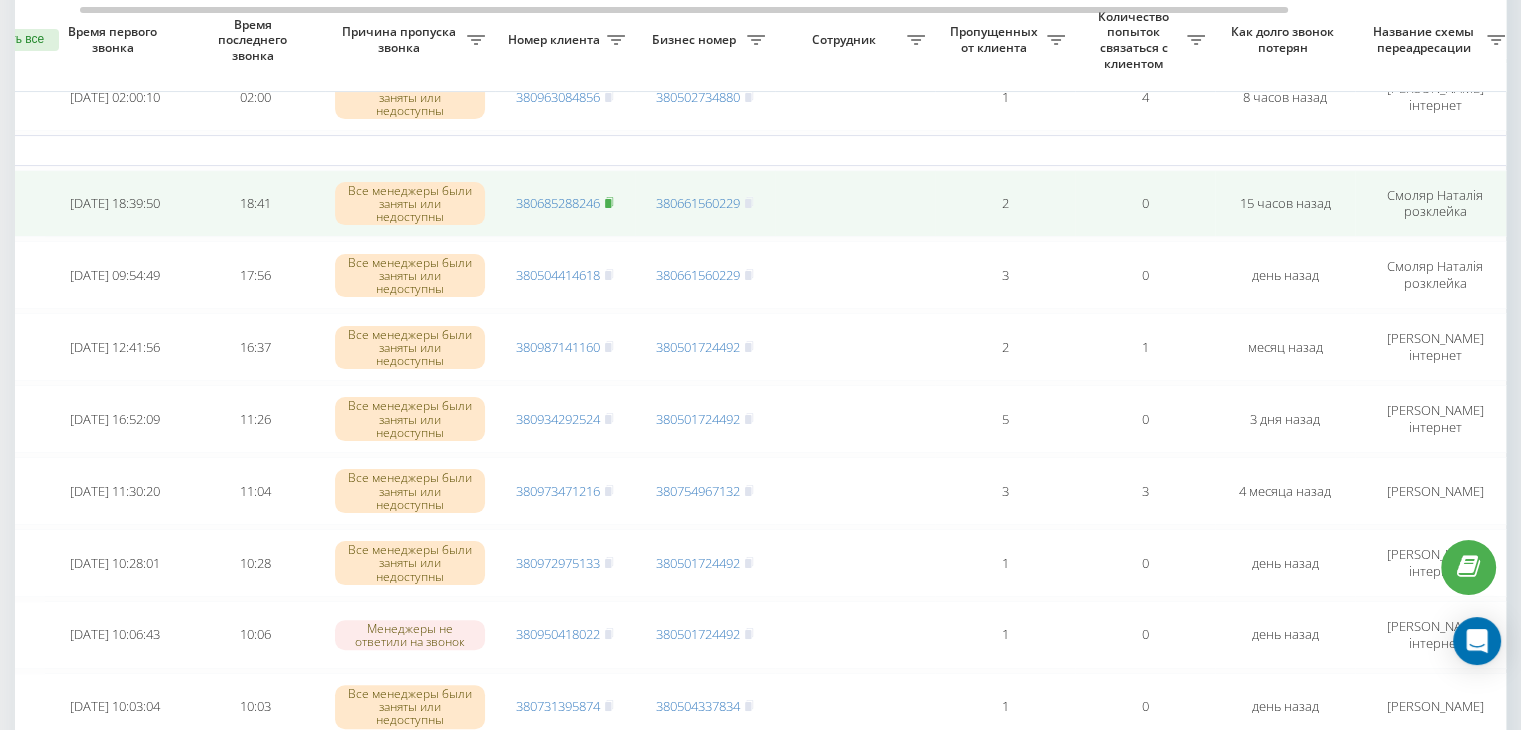 click 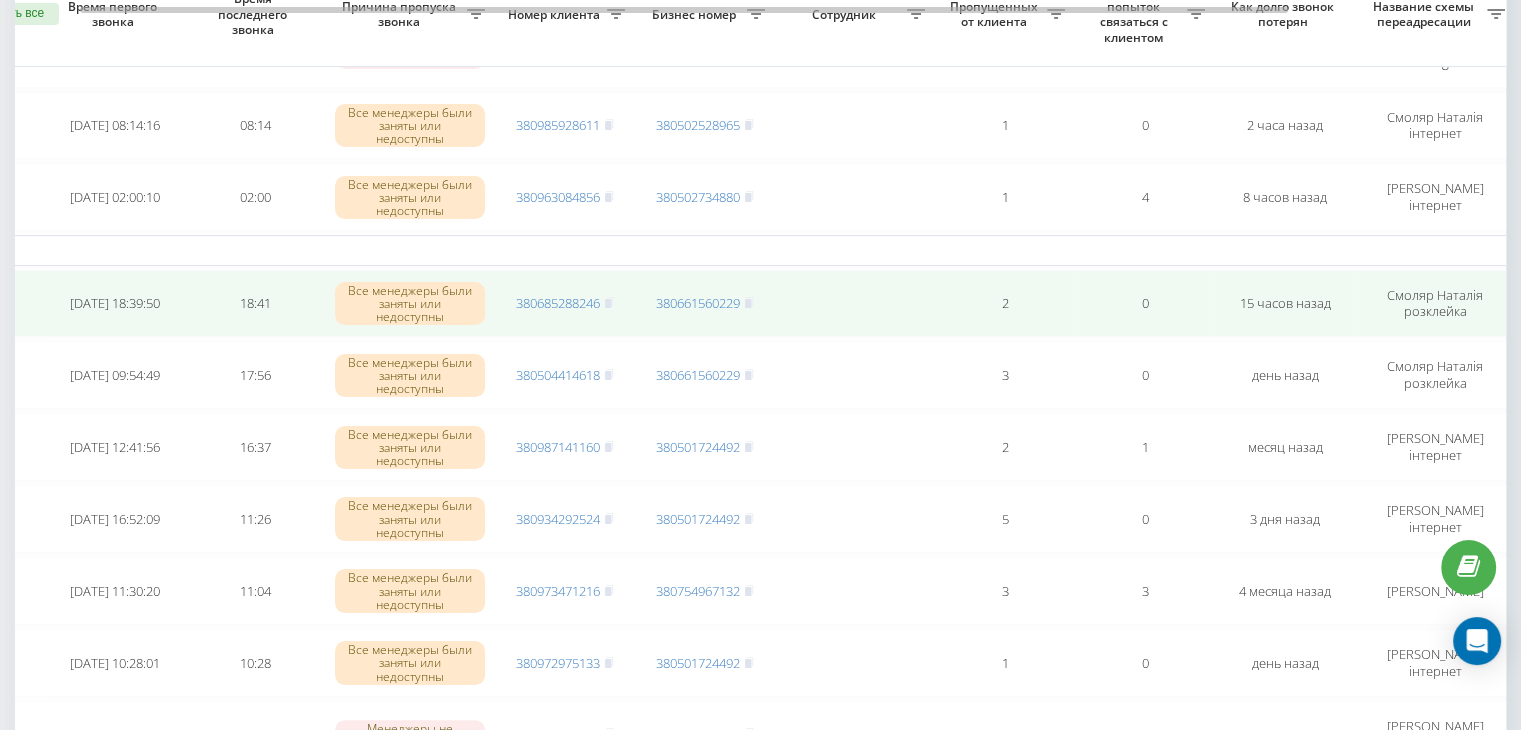 scroll, scrollTop: 157, scrollLeft: 0, axis: vertical 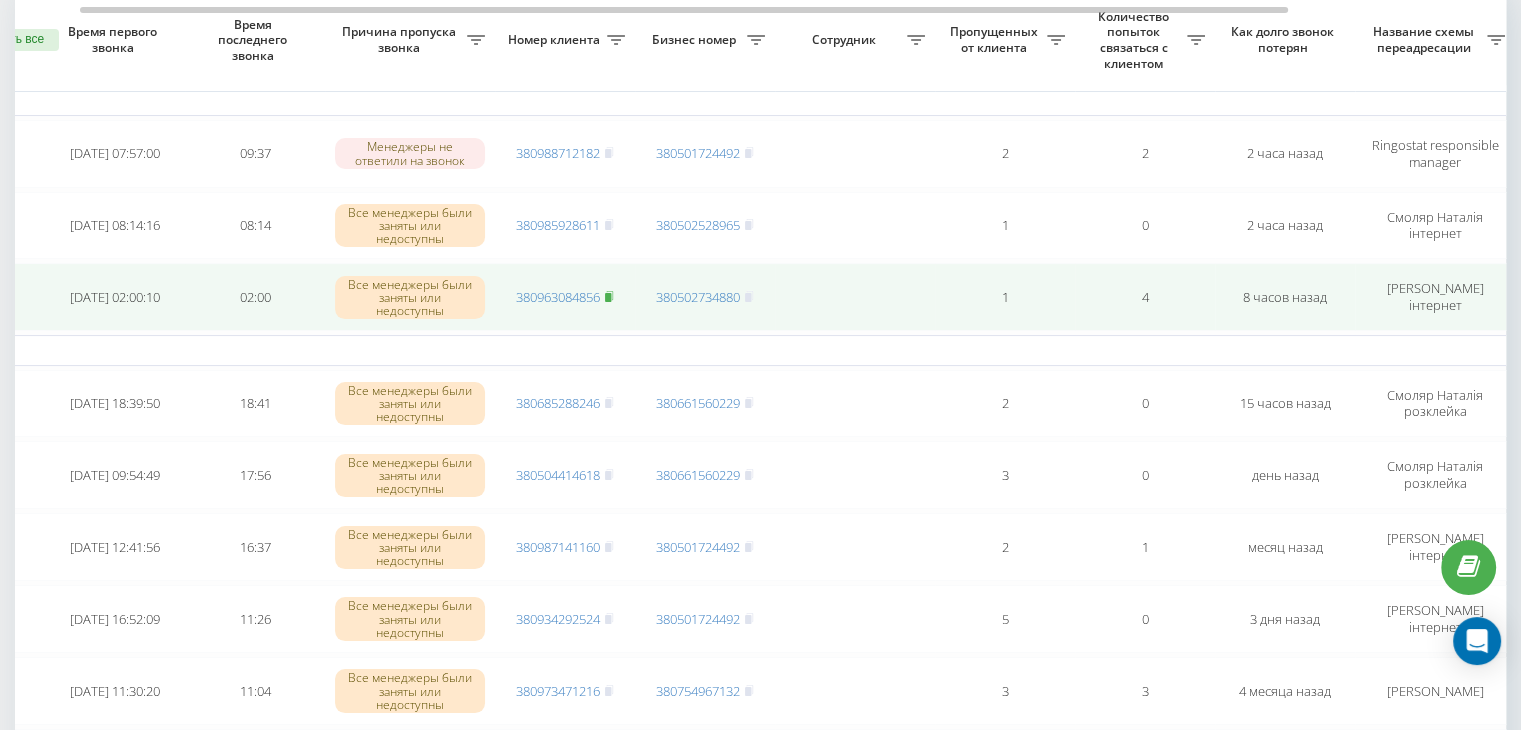 click 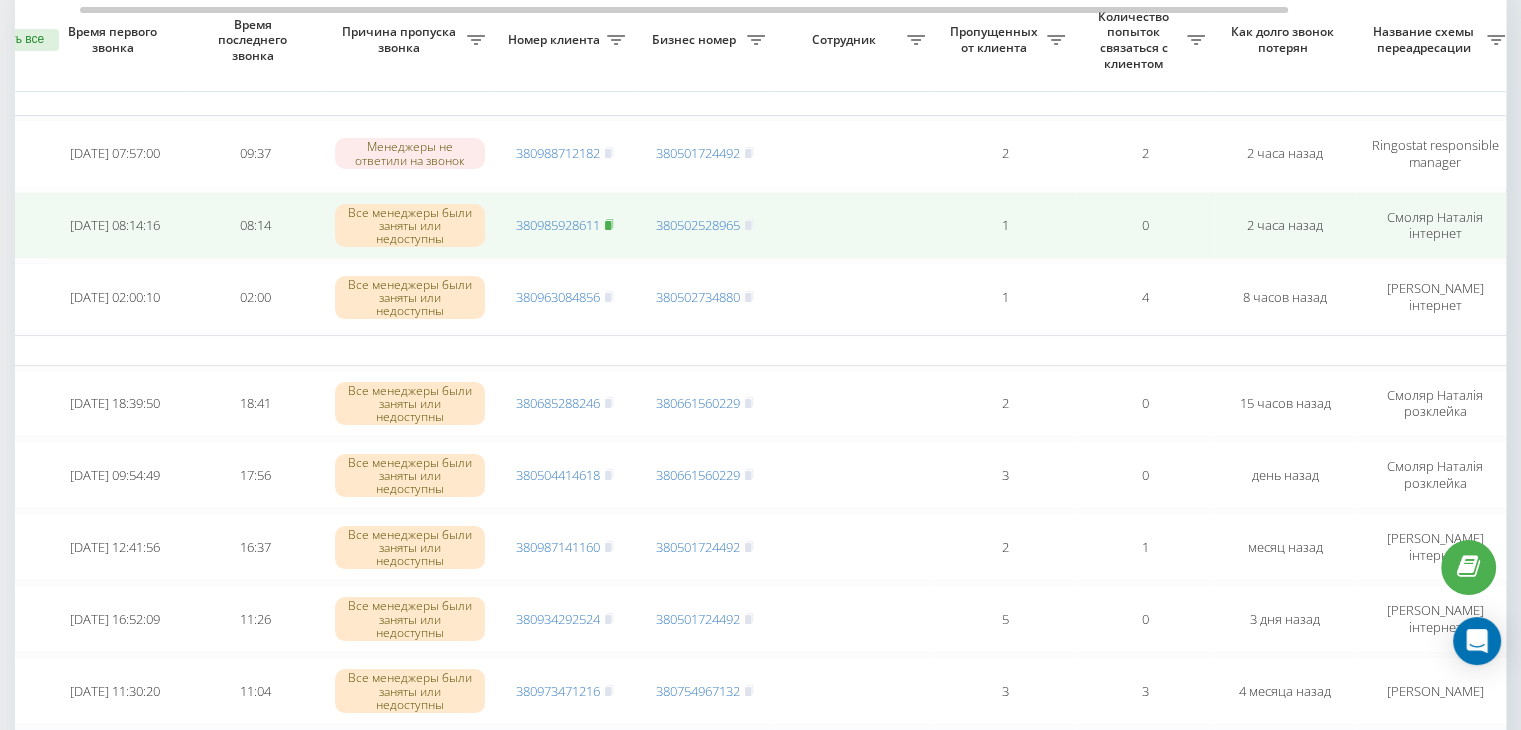 click 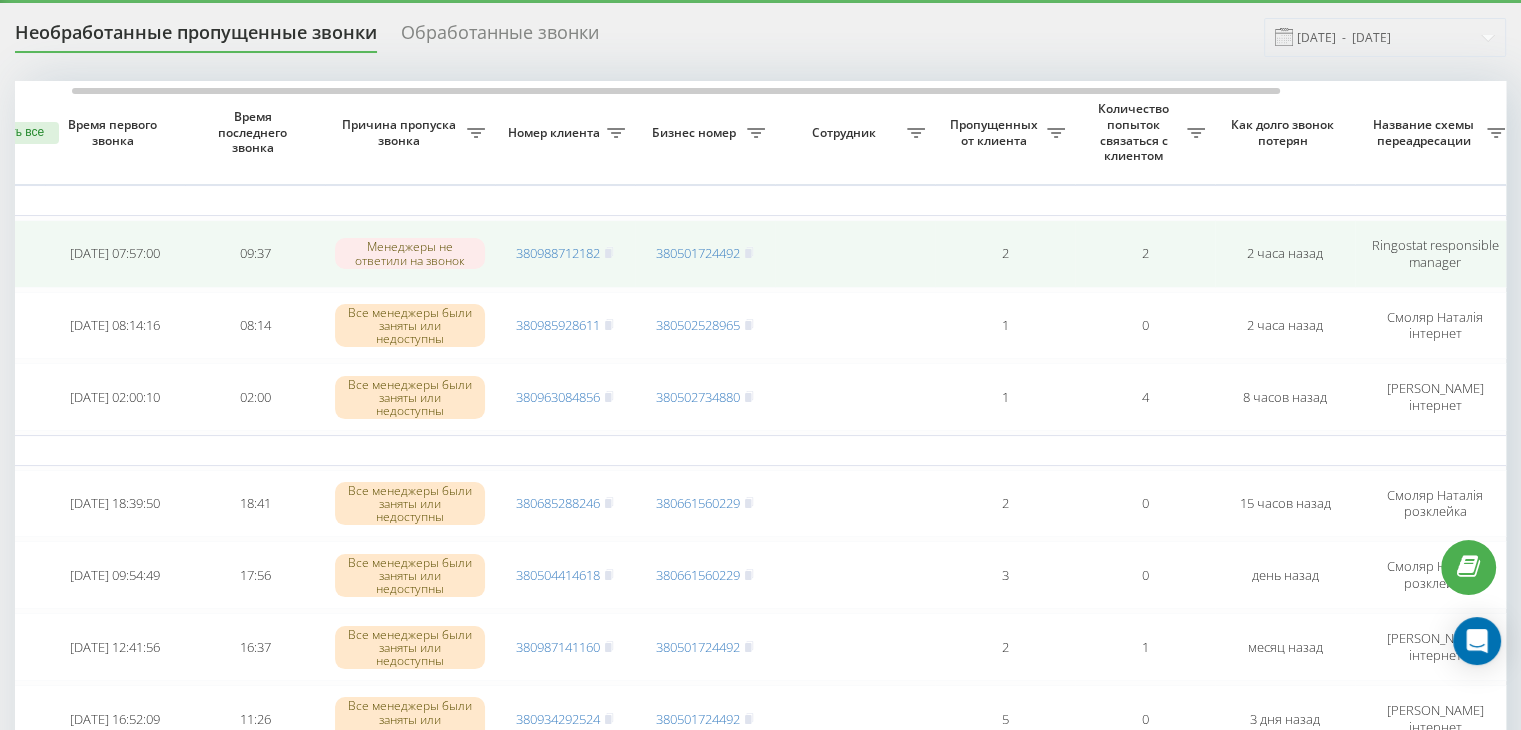scroll, scrollTop: 0, scrollLeft: 0, axis: both 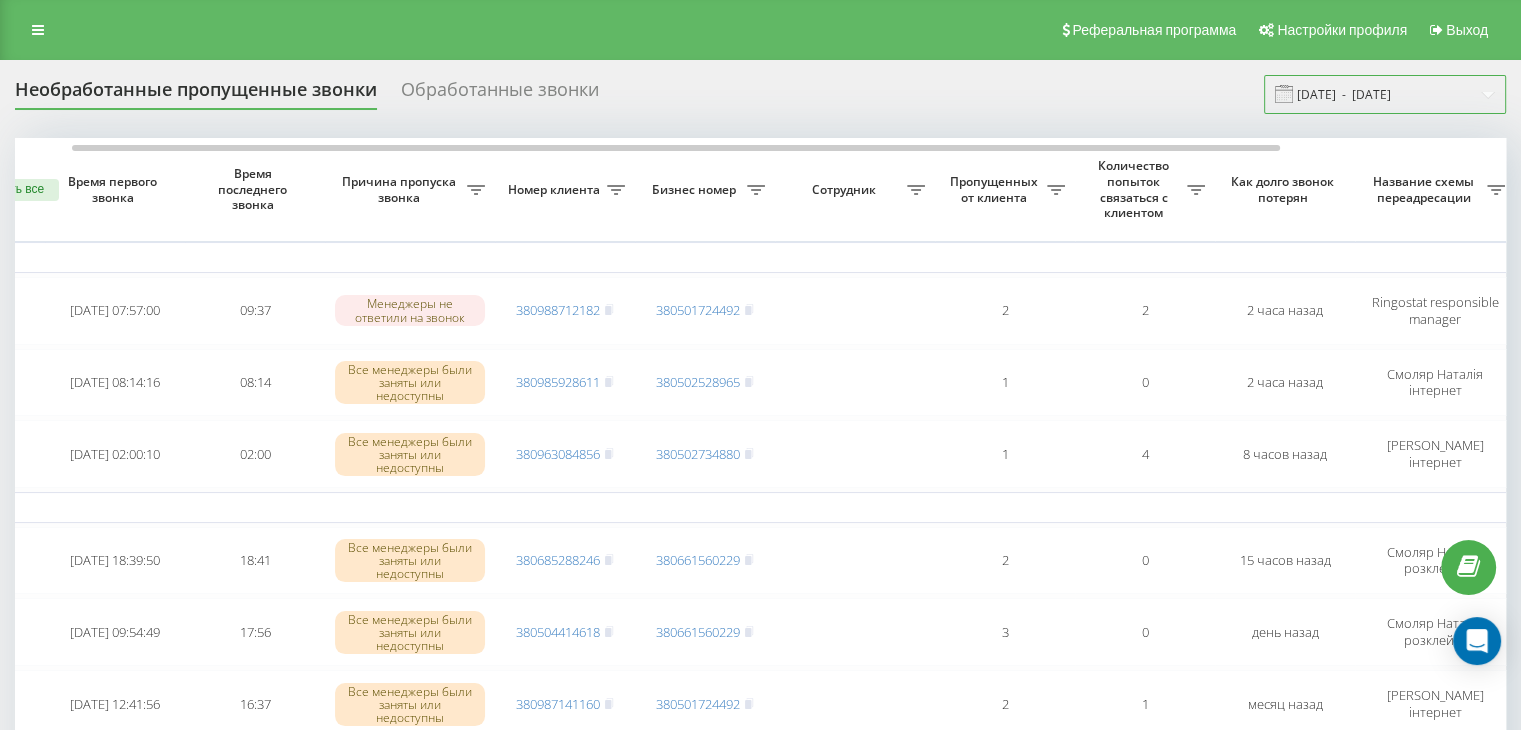 click on "19.07.2025  -  21.07.2025" at bounding box center [1385, 94] 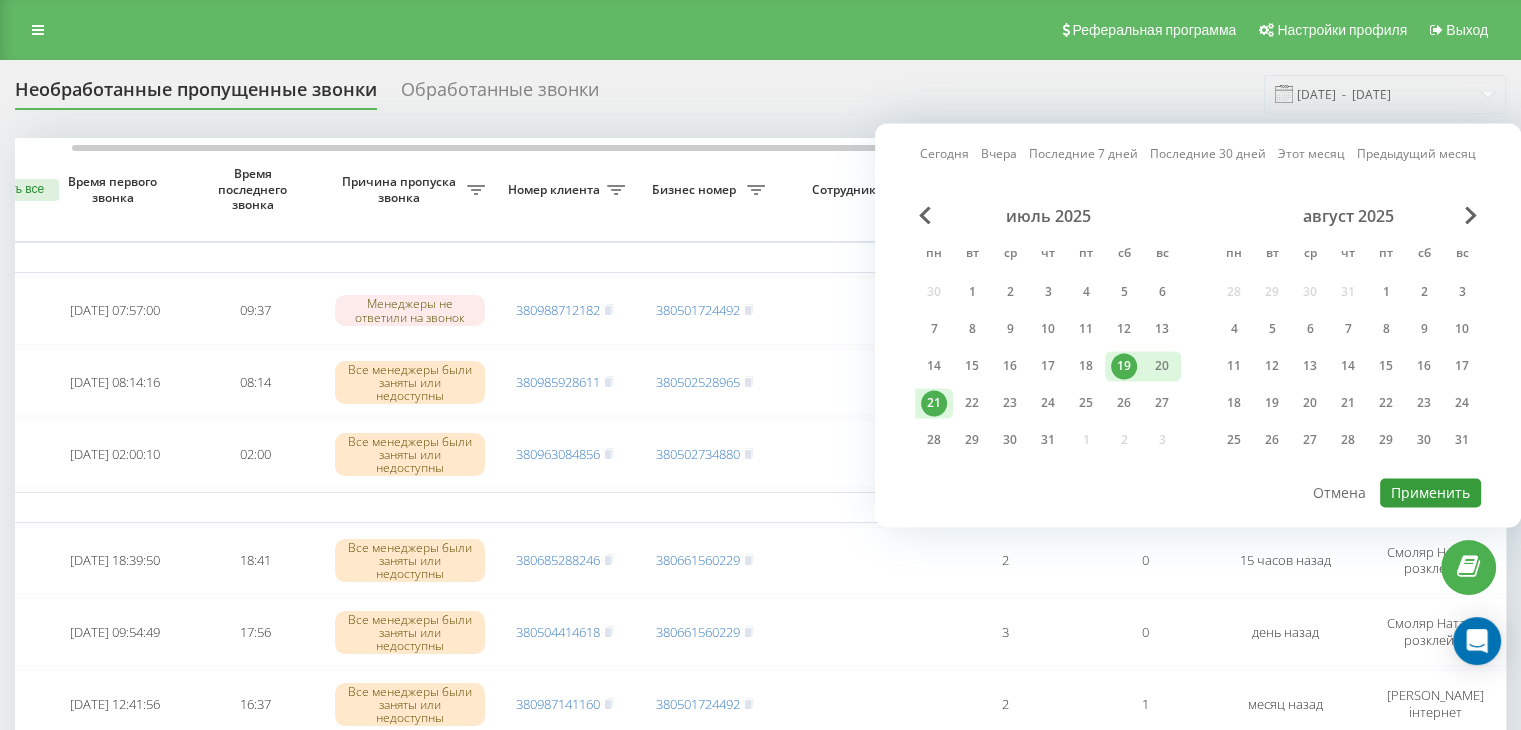 click on "Применить" at bounding box center (1430, 492) 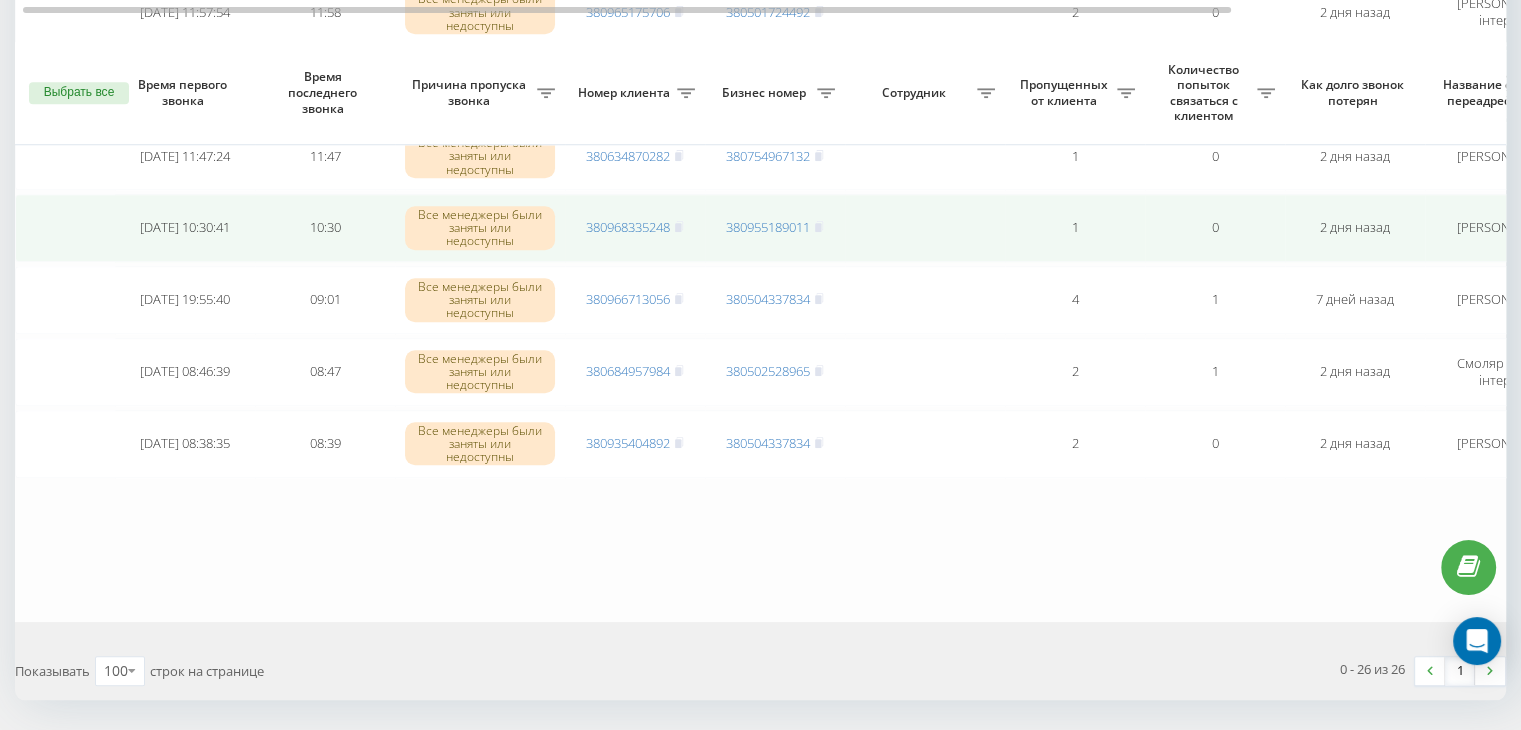 scroll, scrollTop: 1786, scrollLeft: 0, axis: vertical 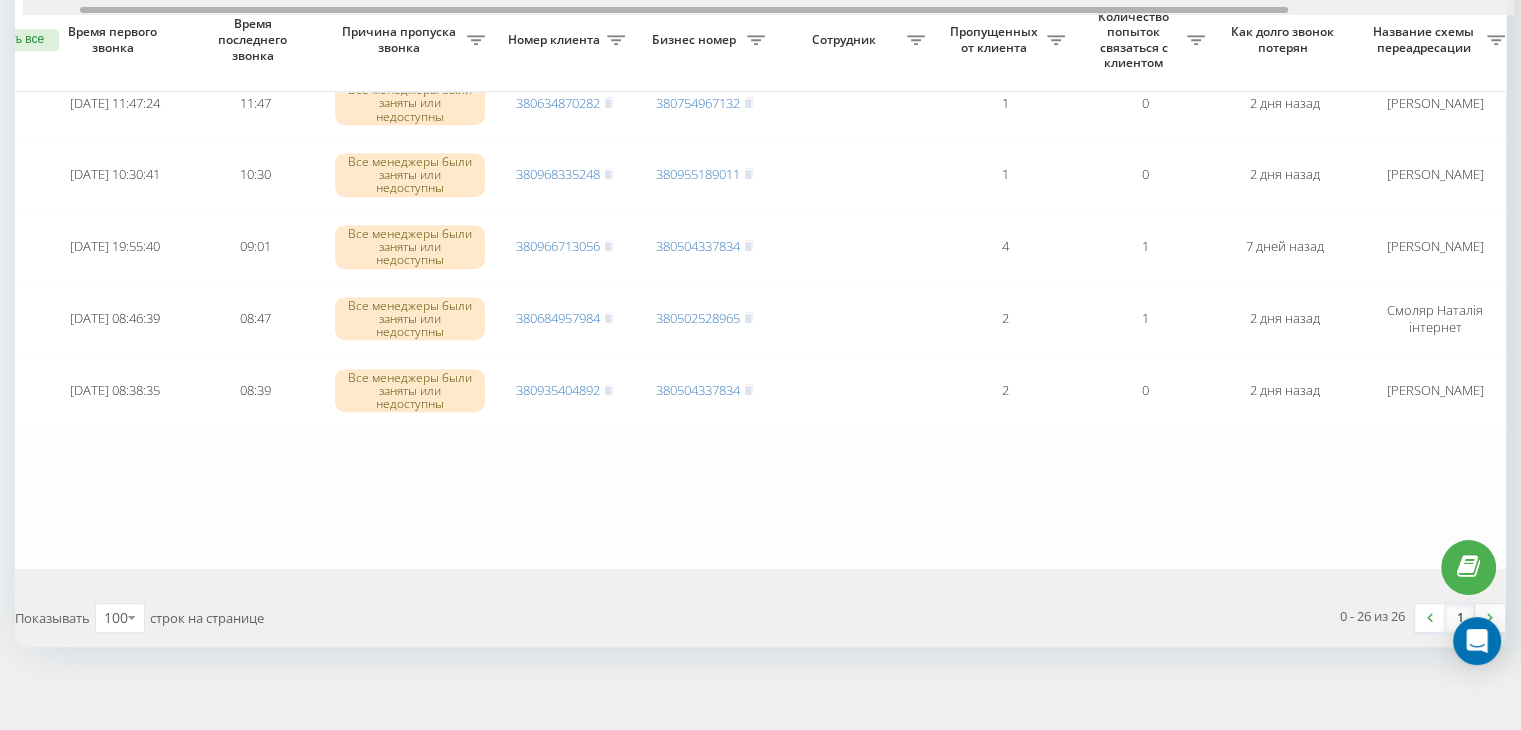 drag, startPoint x: 1075, startPoint y: 11, endPoint x: 1132, endPoint y: 12, distance: 57.00877 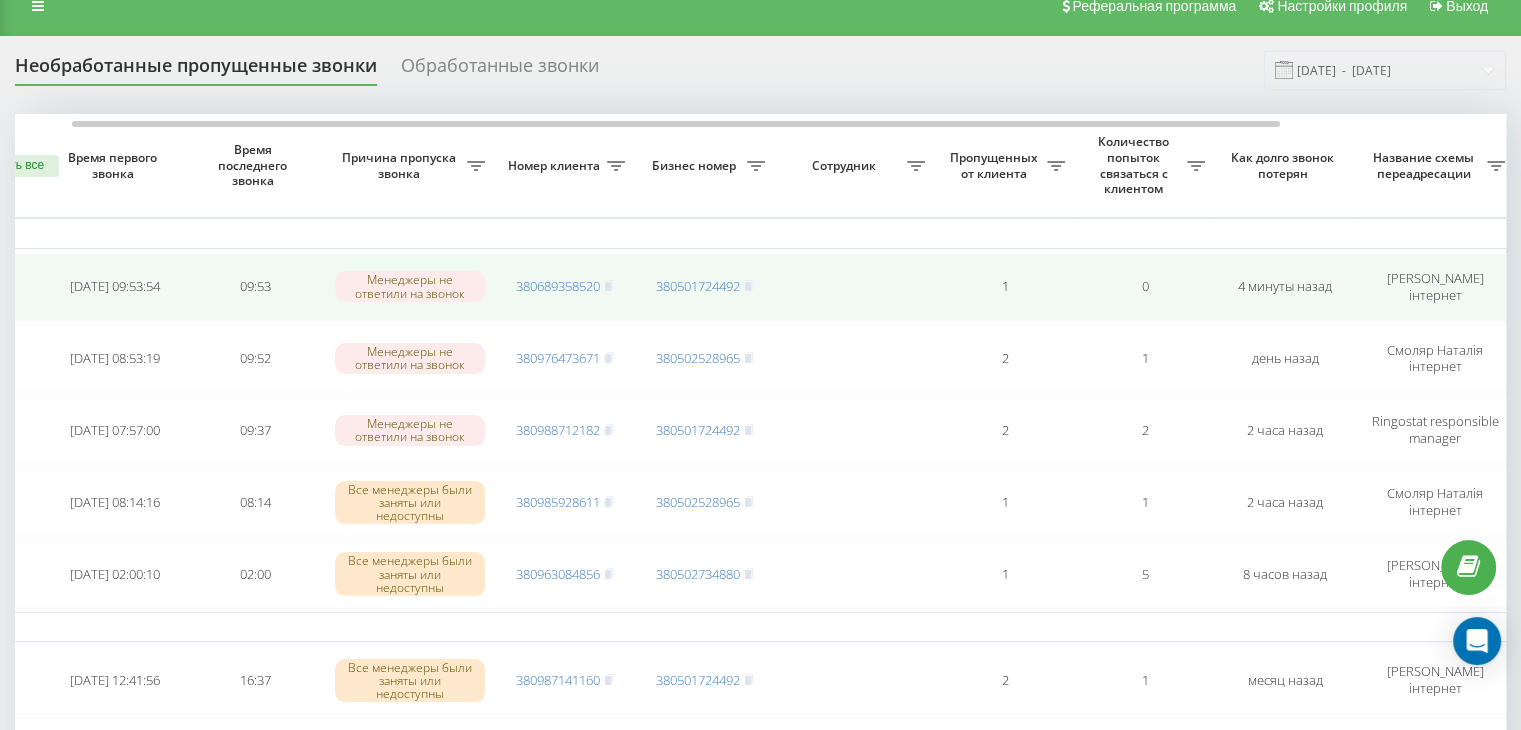 scroll, scrollTop: 0, scrollLeft: 0, axis: both 